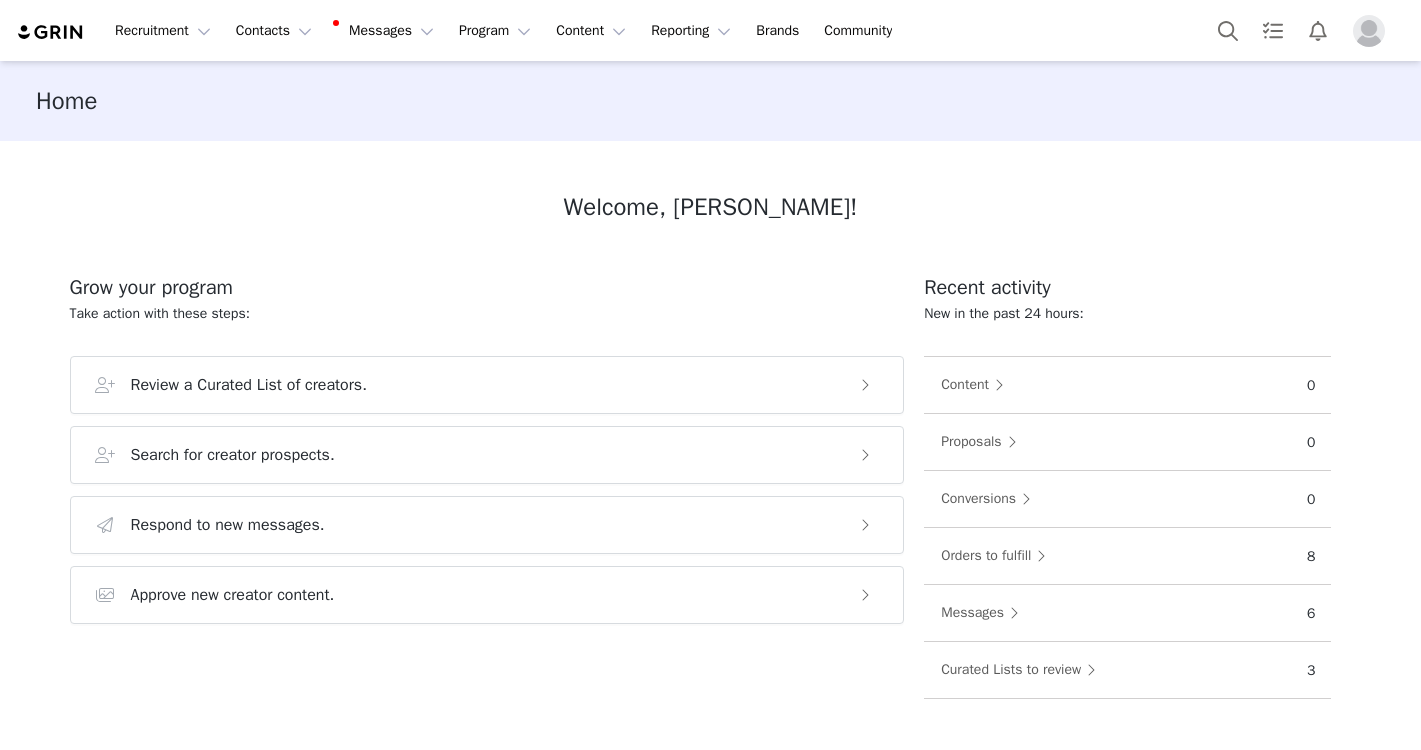 scroll, scrollTop: 0, scrollLeft: 0, axis: both 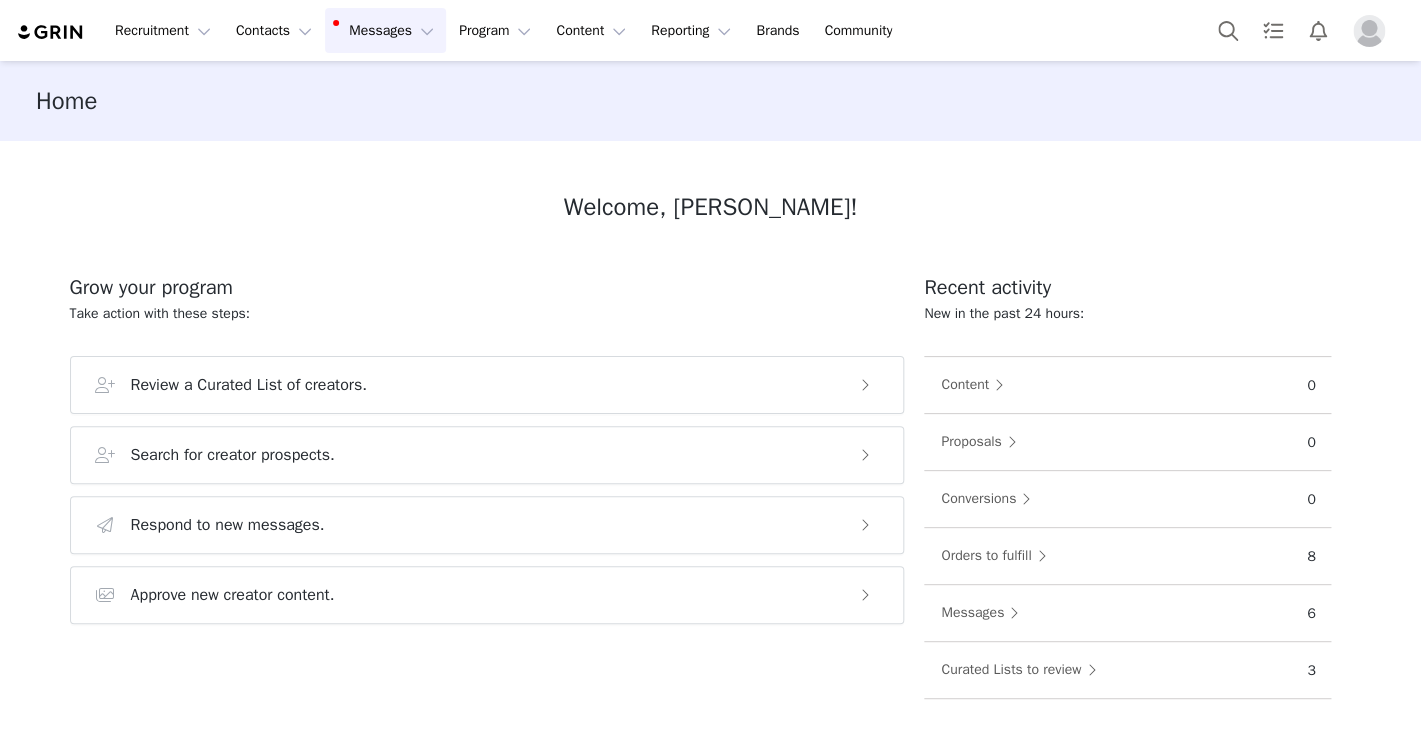 click on "Messages Messages" at bounding box center [385, 30] 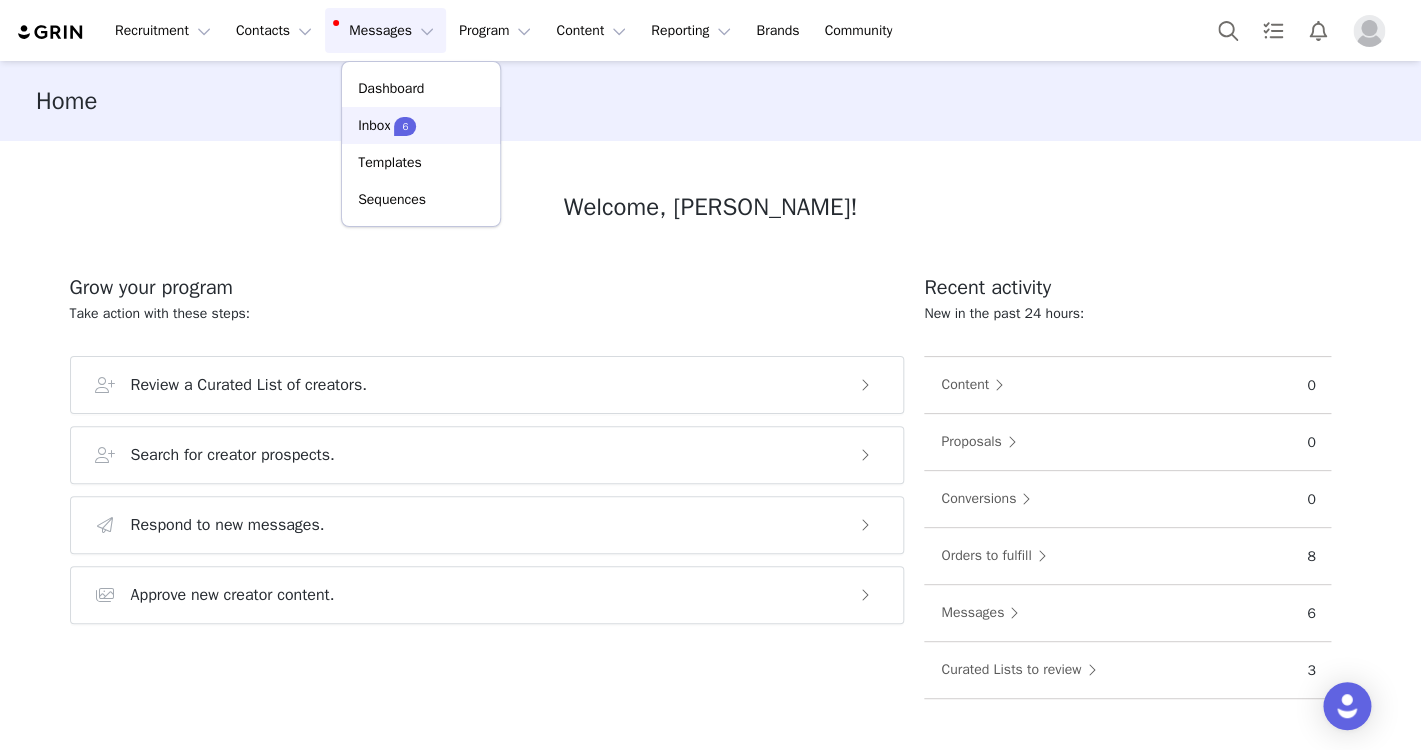 click on "Inbox 6" at bounding box center (421, 125) 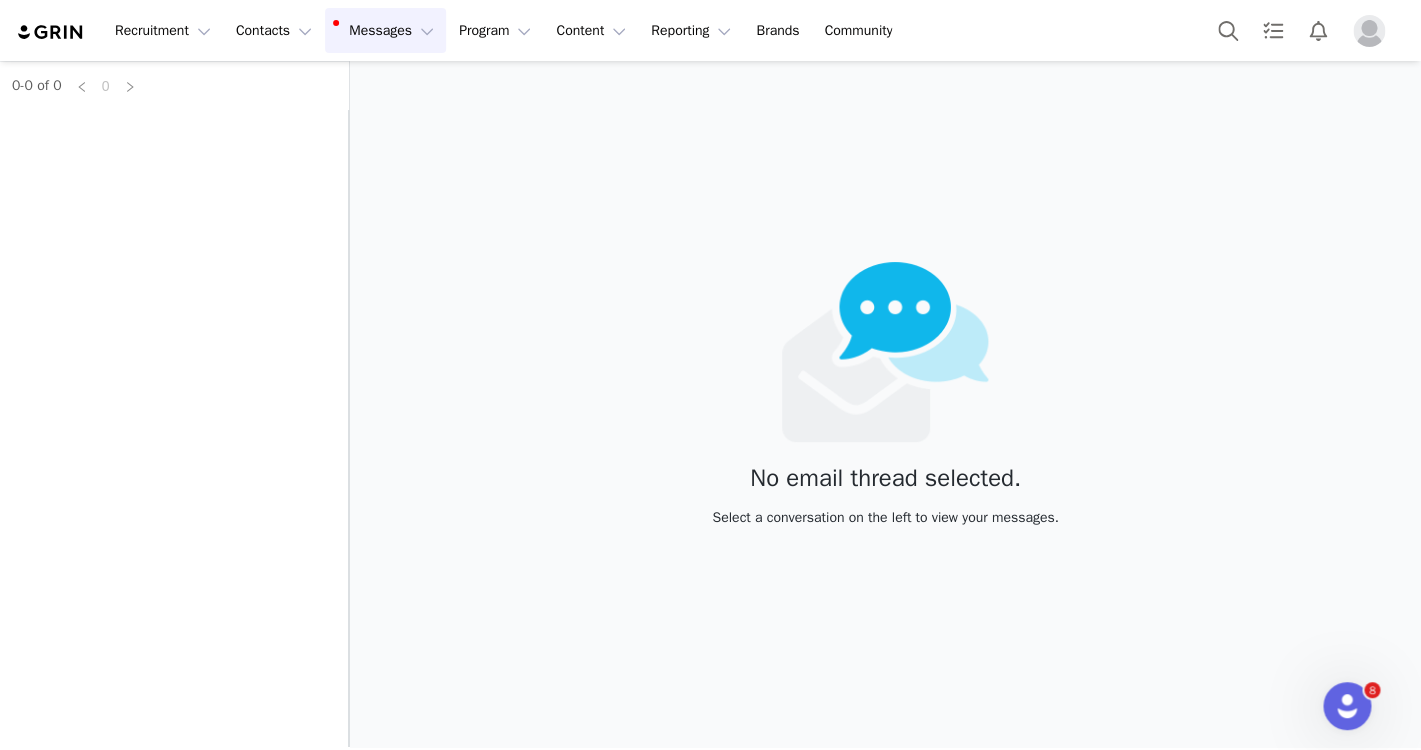 scroll, scrollTop: 0, scrollLeft: 0, axis: both 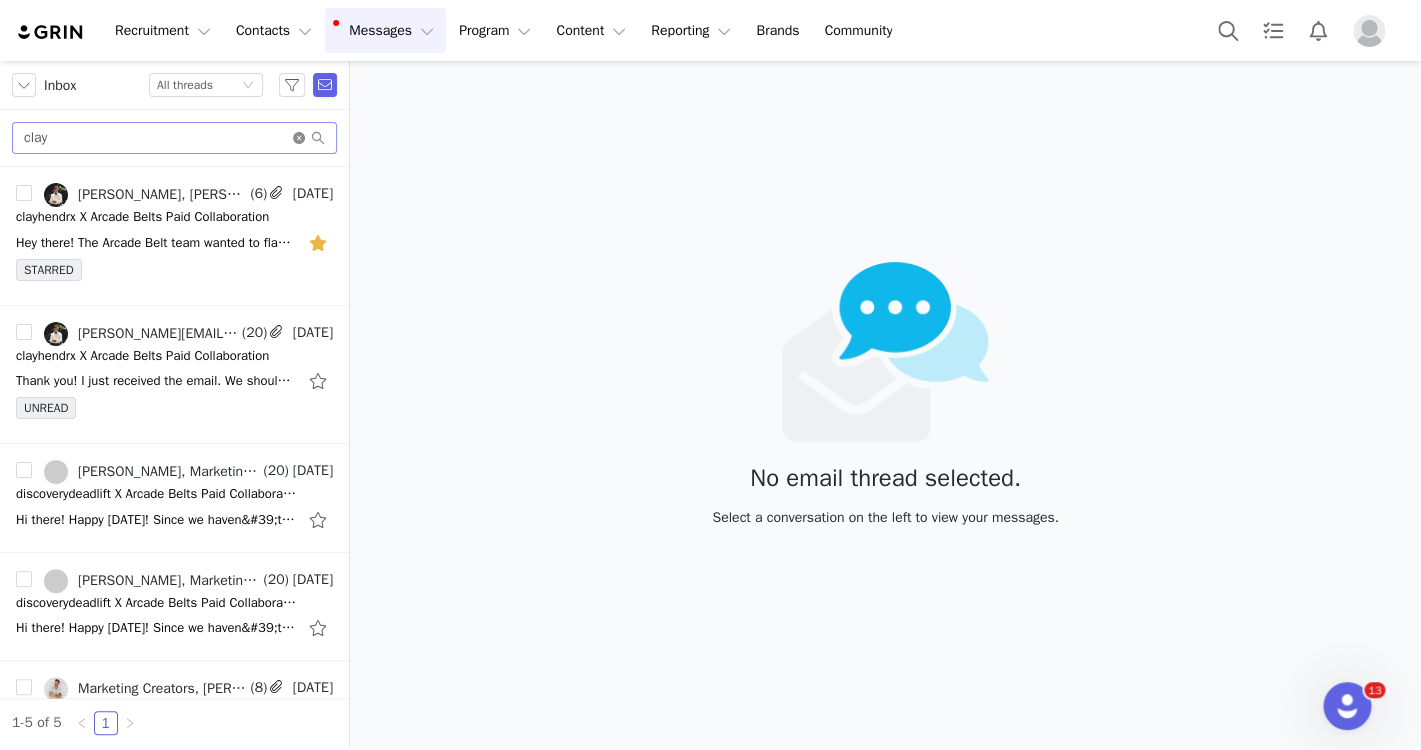 click 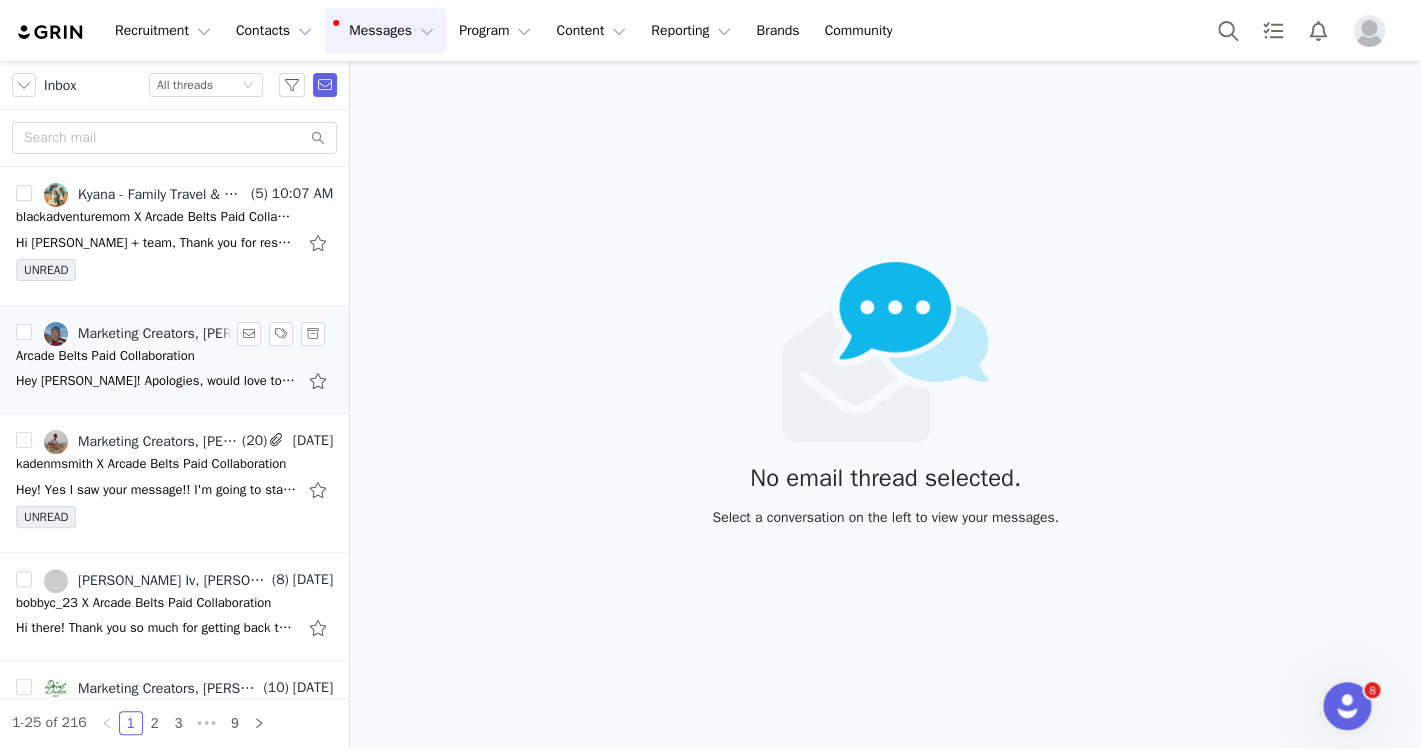 scroll, scrollTop: 0, scrollLeft: 0, axis: both 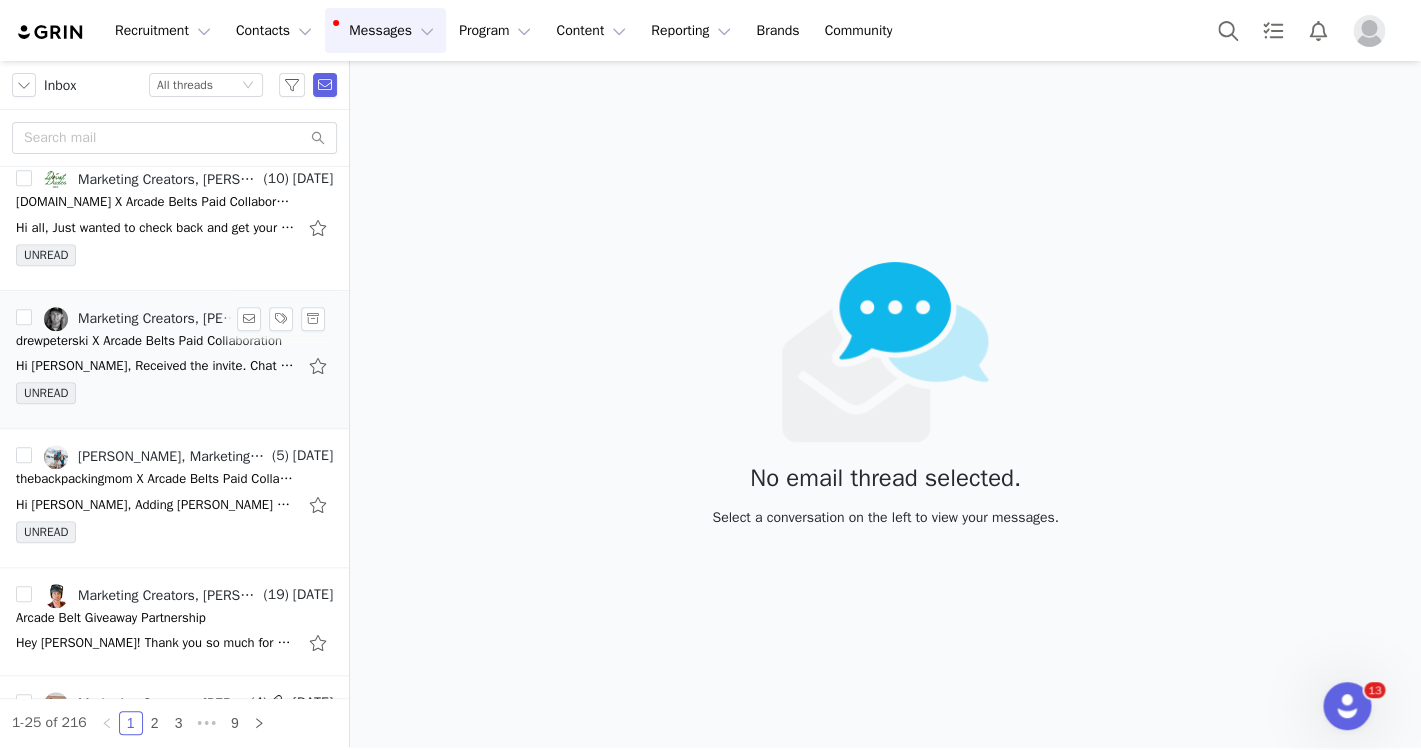 click on "UNREAD" at bounding box center [174, 397] 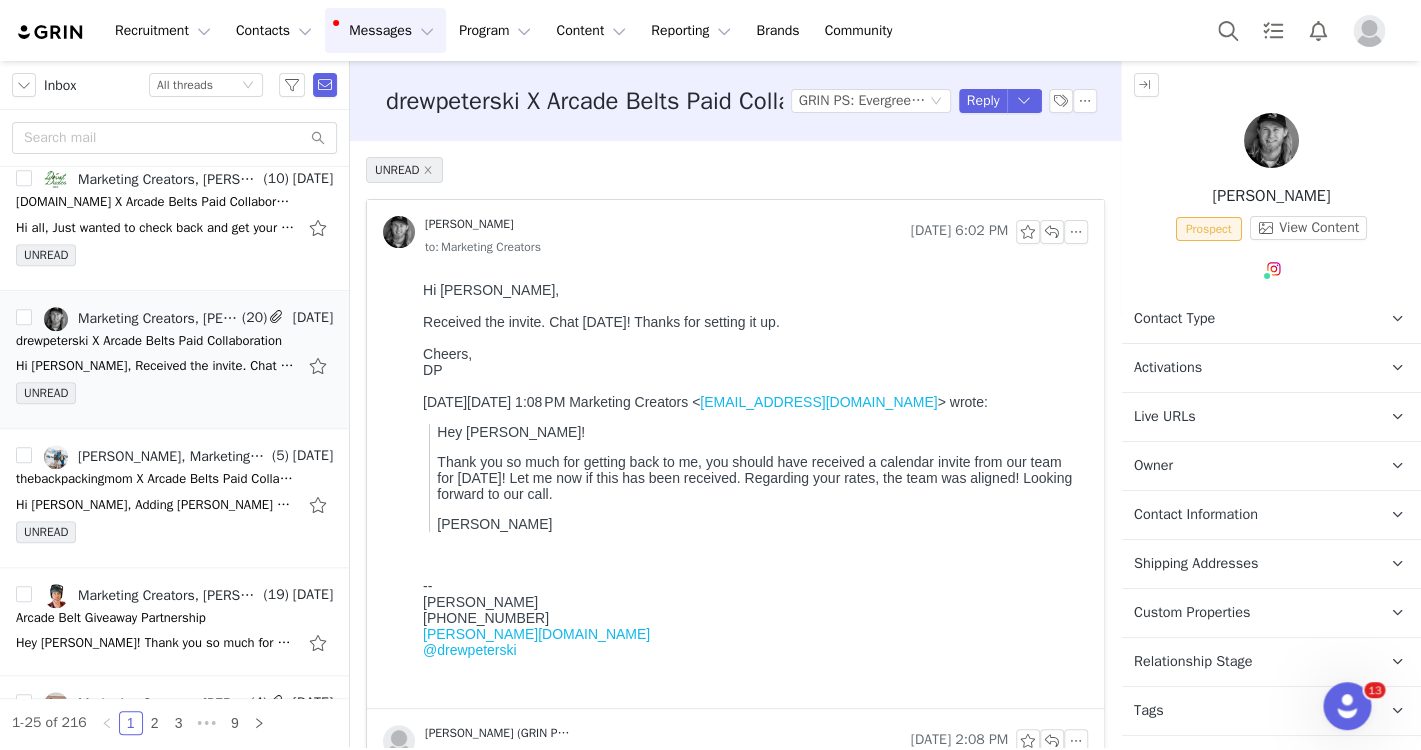 scroll, scrollTop: 0, scrollLeft: 0, axis: both 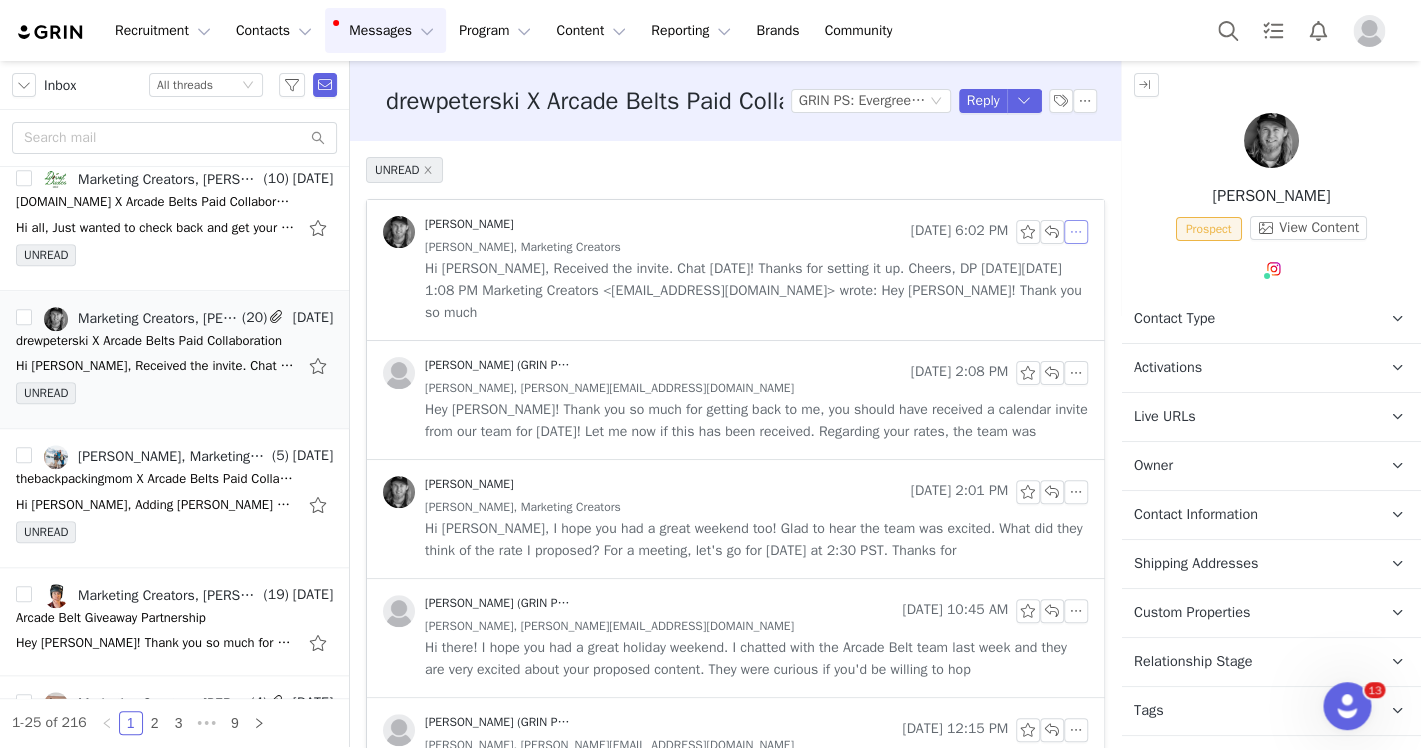 click at bounding box center (1076, 232) 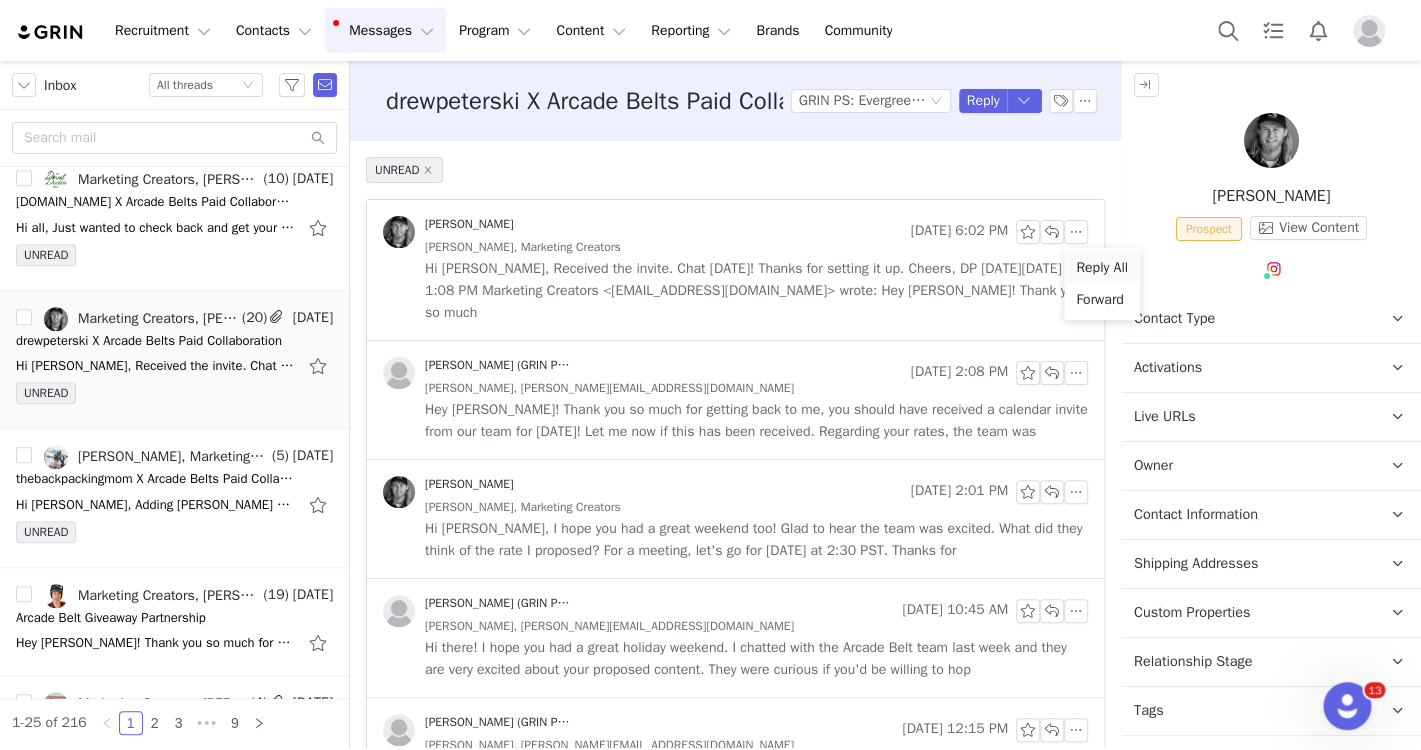 click on "Reply All" at bounding box center [1102, 268] 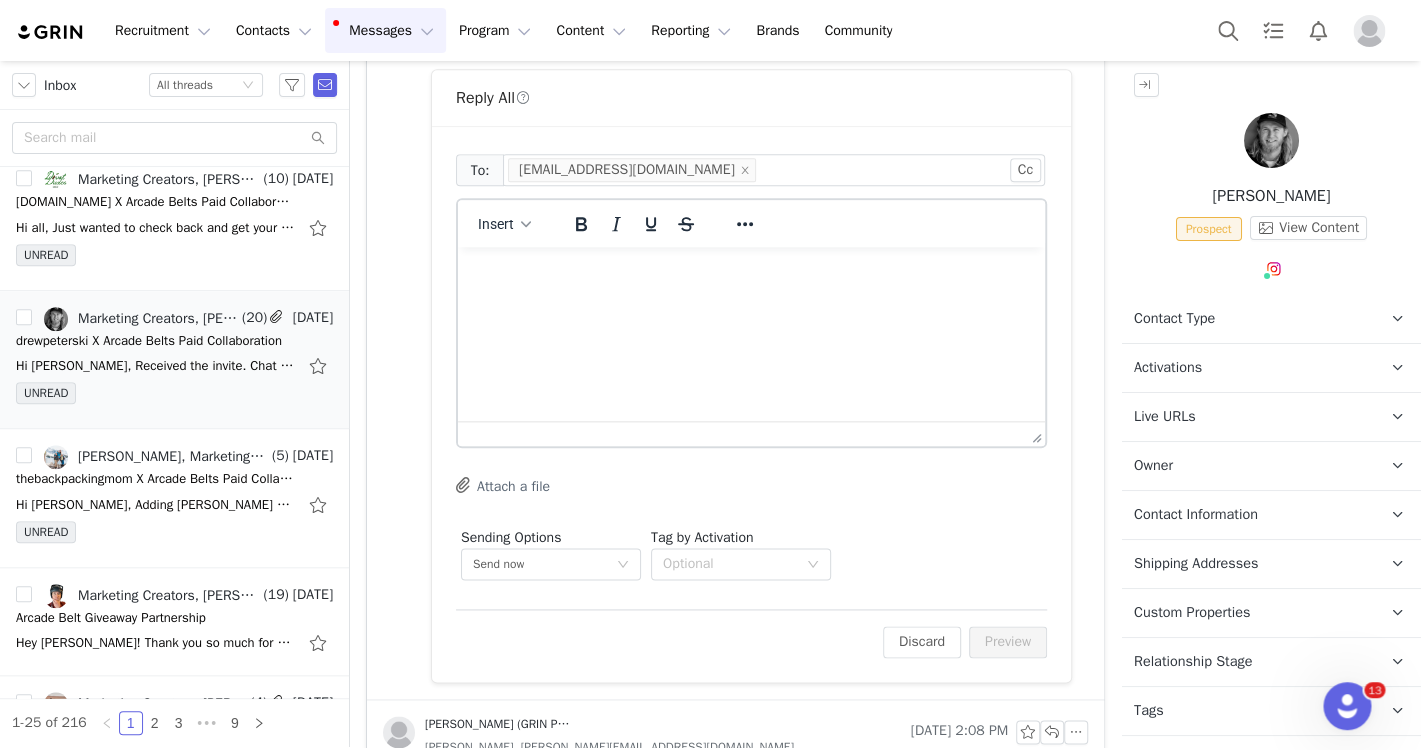 scroll, scrollTop: 0, scrollLeft: 0, axis: both 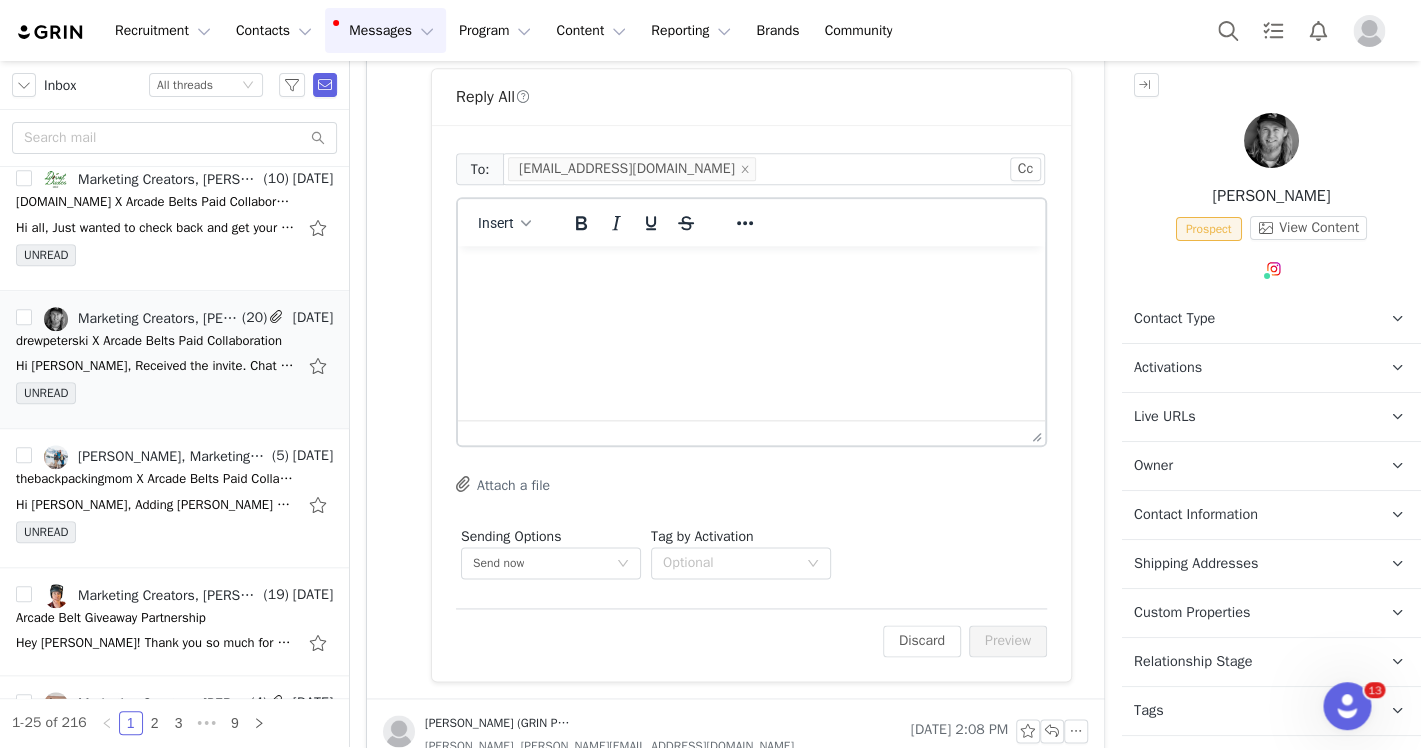 type 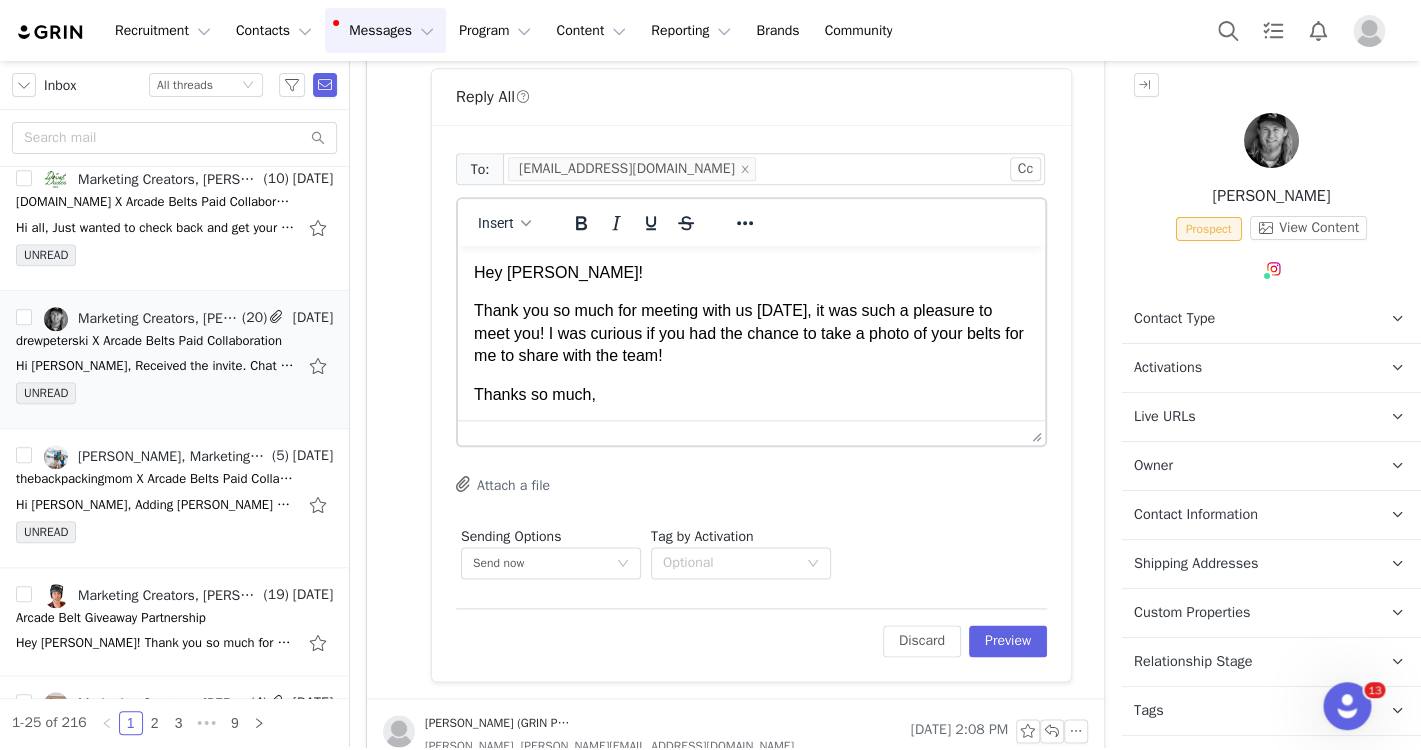 scroll, scrollTop: 24, scrollLeft: 0, axis: vertical 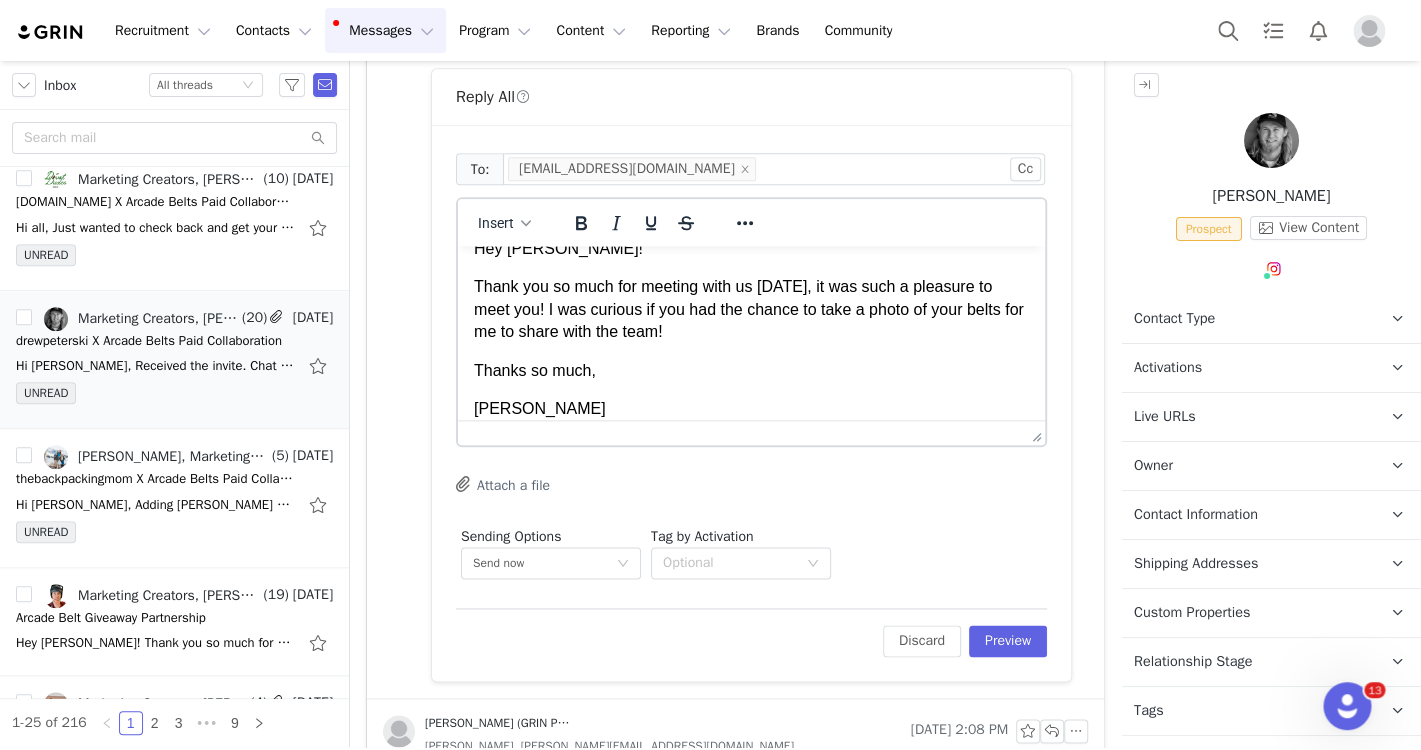click on "Thank you so much for meeting with us yesterday, it was such a pleasure to meet you! I was curious if you had the chance to take a photo of your belts for me to share with the team!" at bounding box center (751, 309) 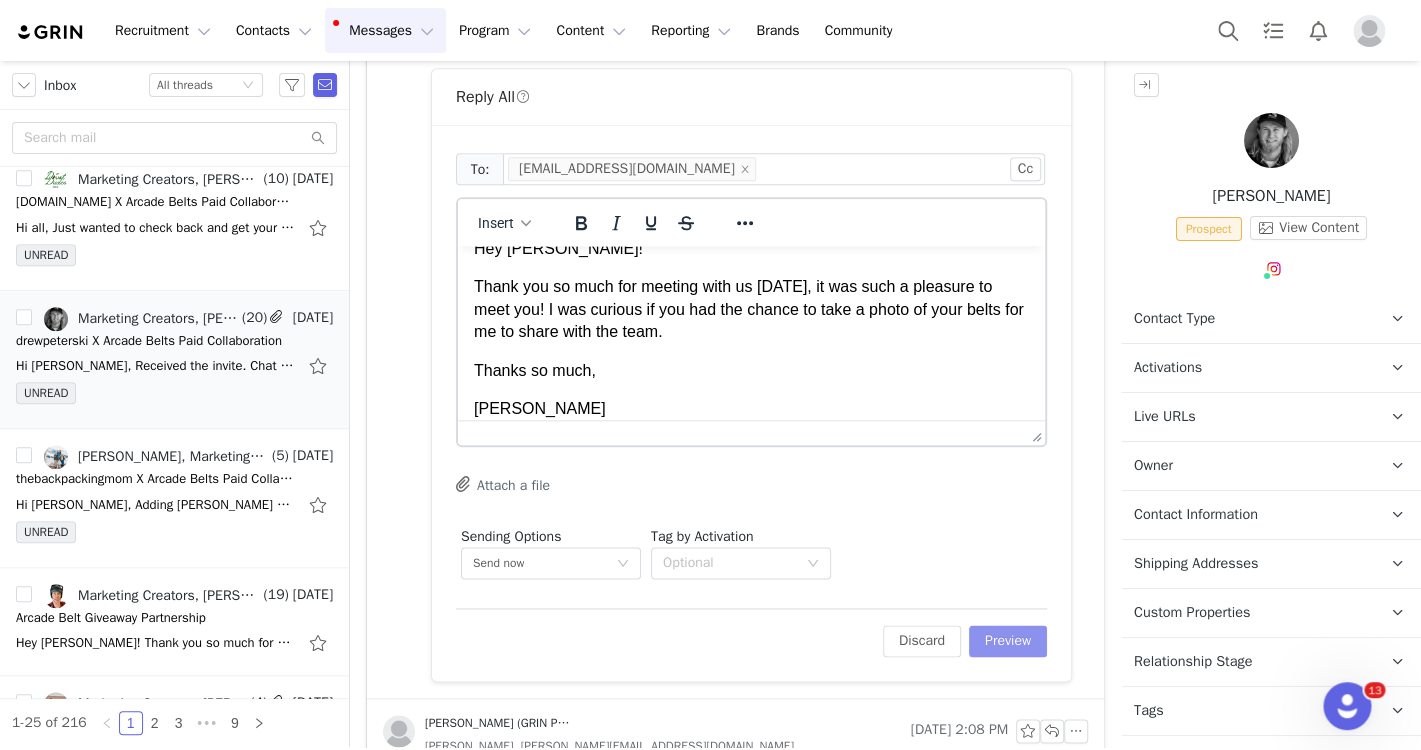 click on "Preview" at bounding box center [1008, 641] 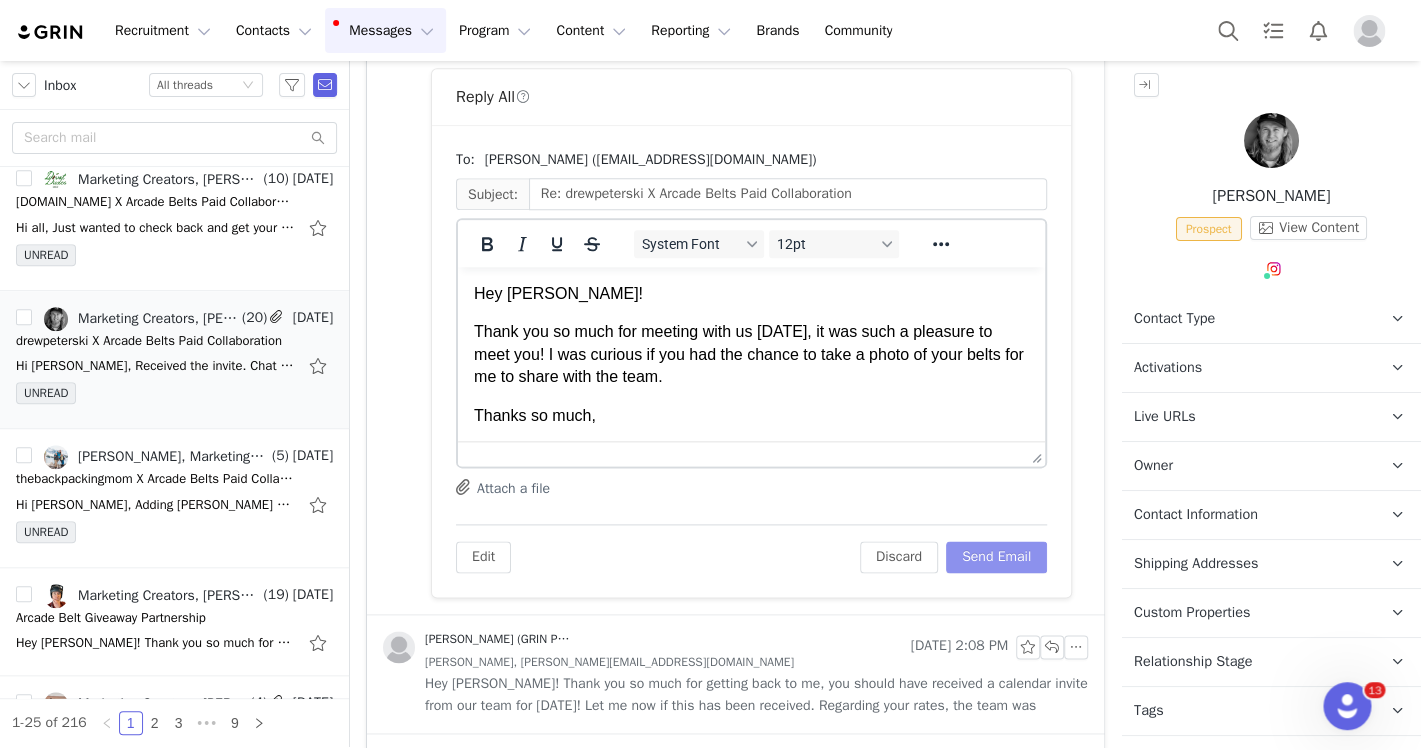 scroll, scrollTop: 0, scrollLeft: 0, axis: both 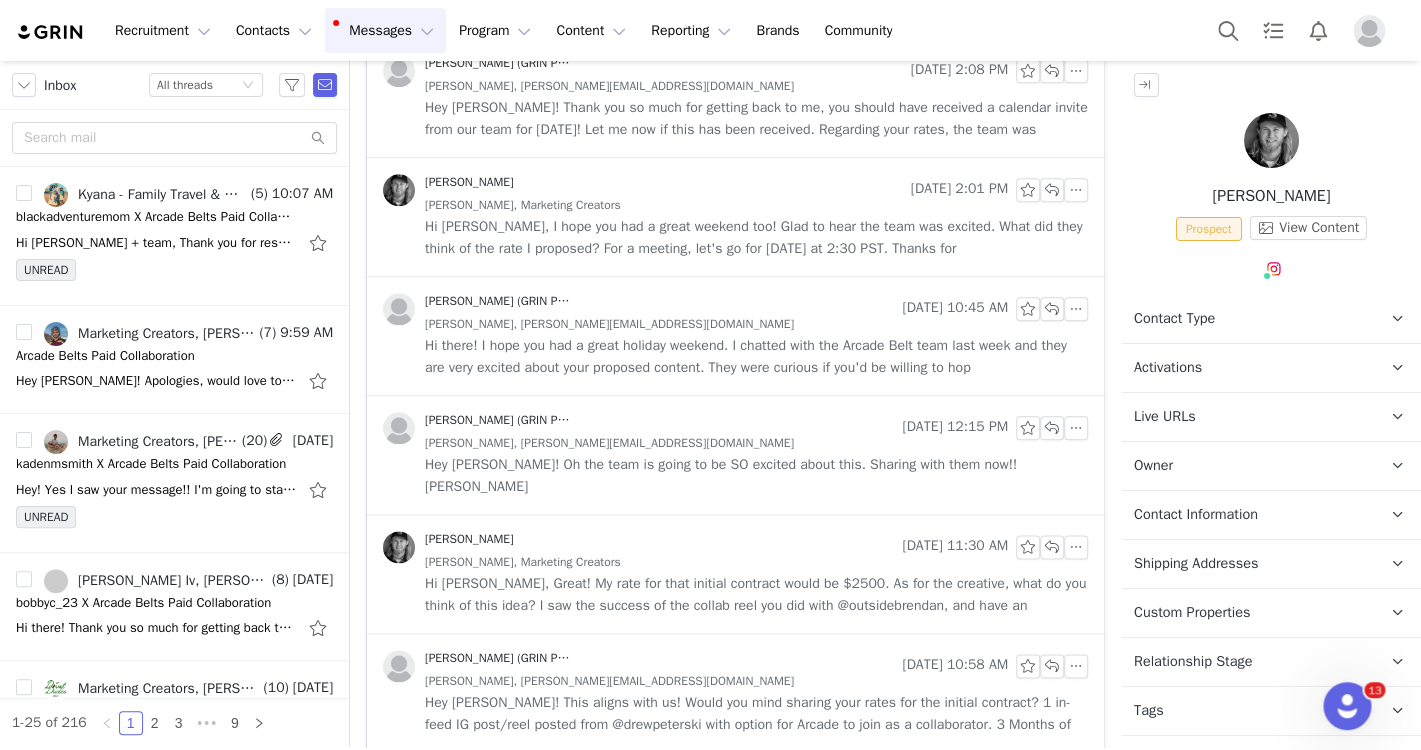 click on "Inbox" at bounding box center [44, 85] 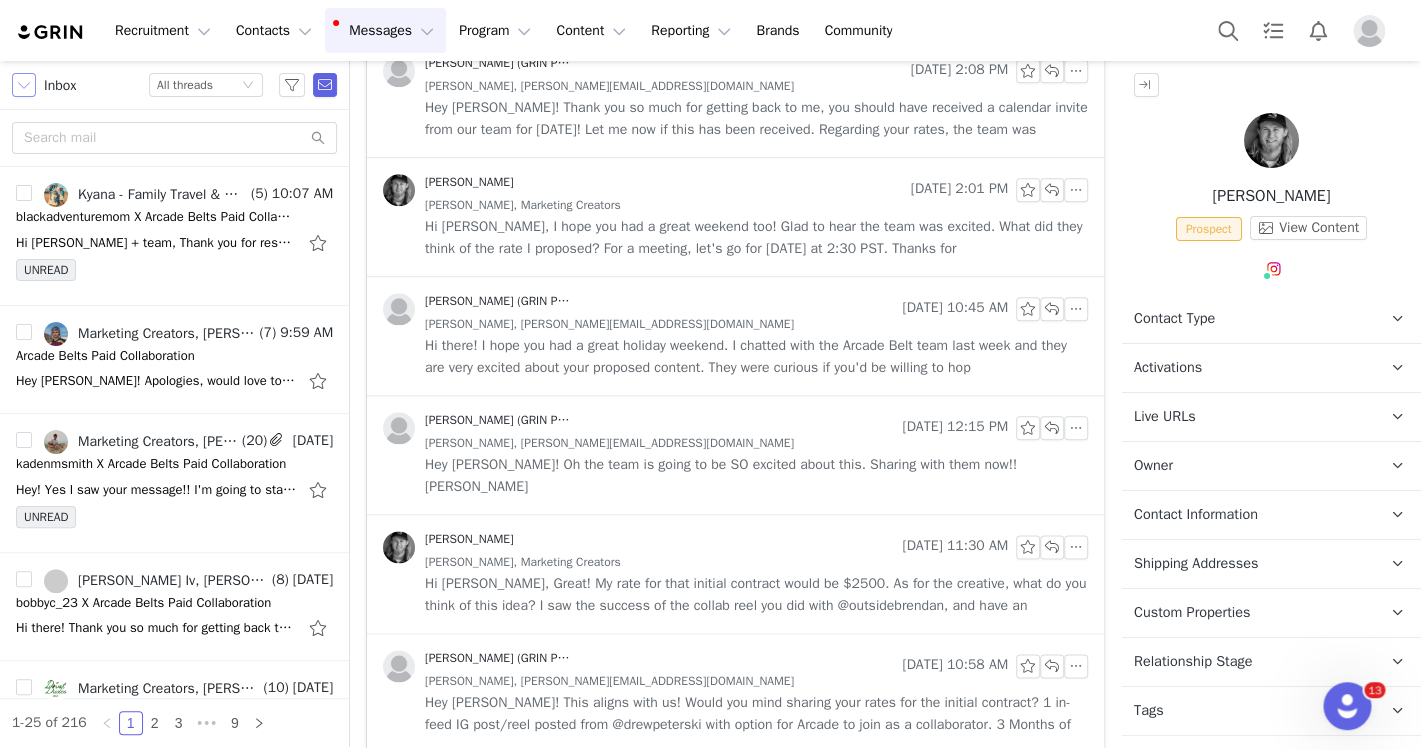 click at bounding box center (24, 85) 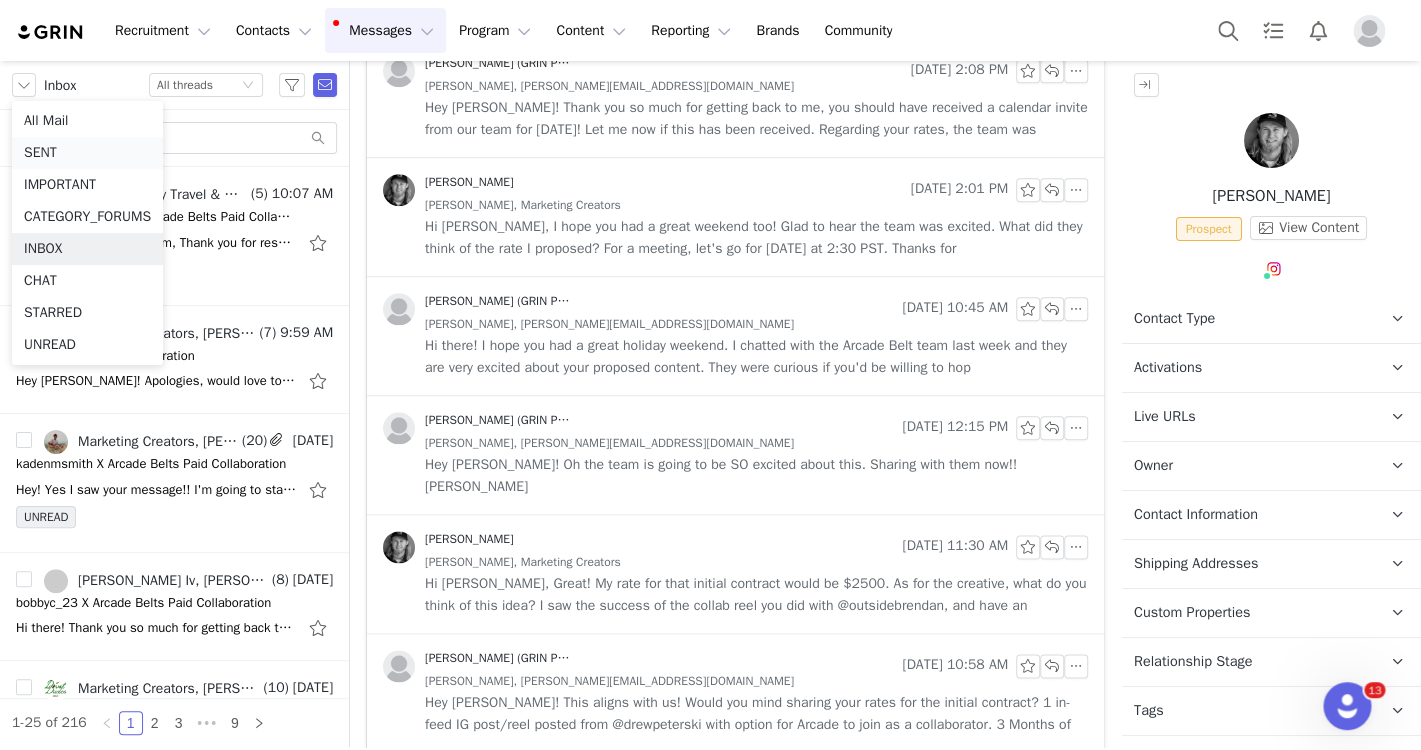click on "SENT" at bounding box center (87, 153) 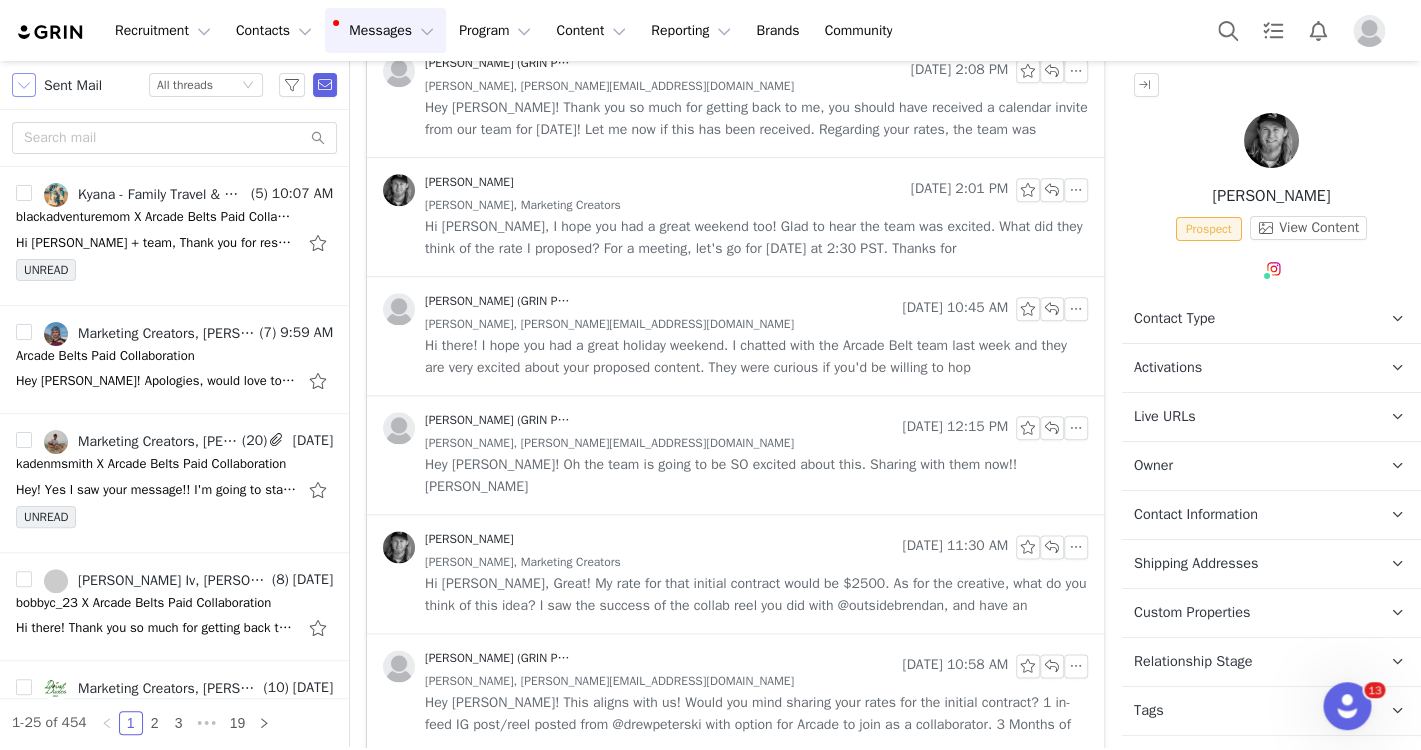 click at bounding box center (24, 85) 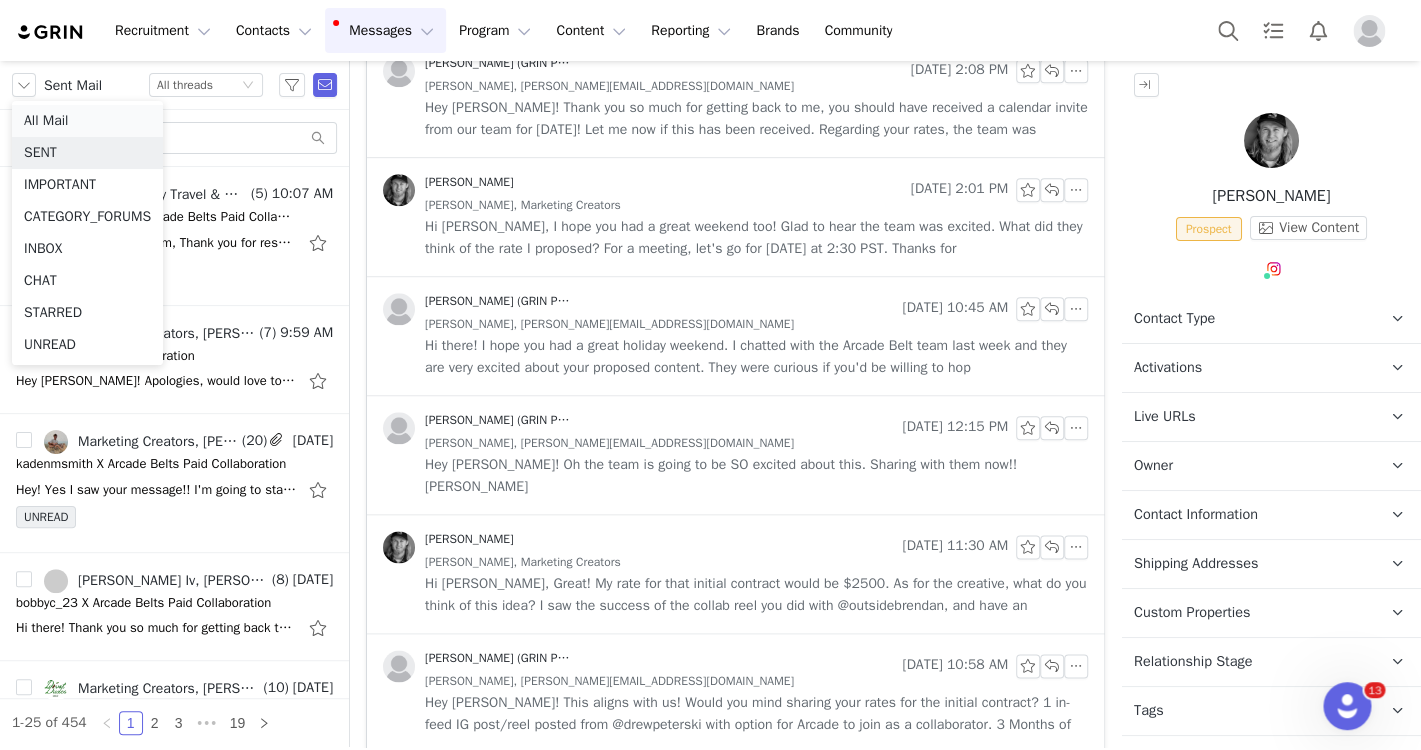 click on "All Mail" at bounding box center [87, 121] 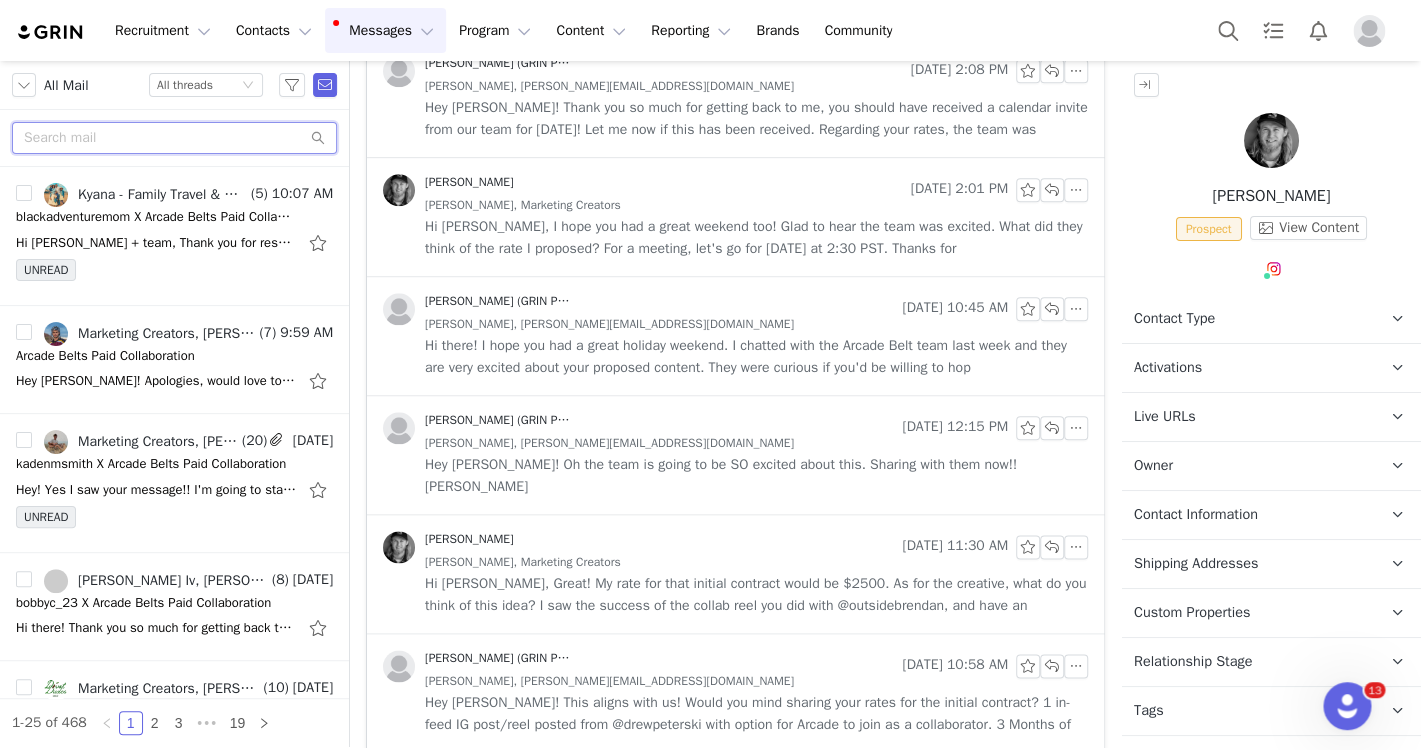 click at bounding box center (174, 138) 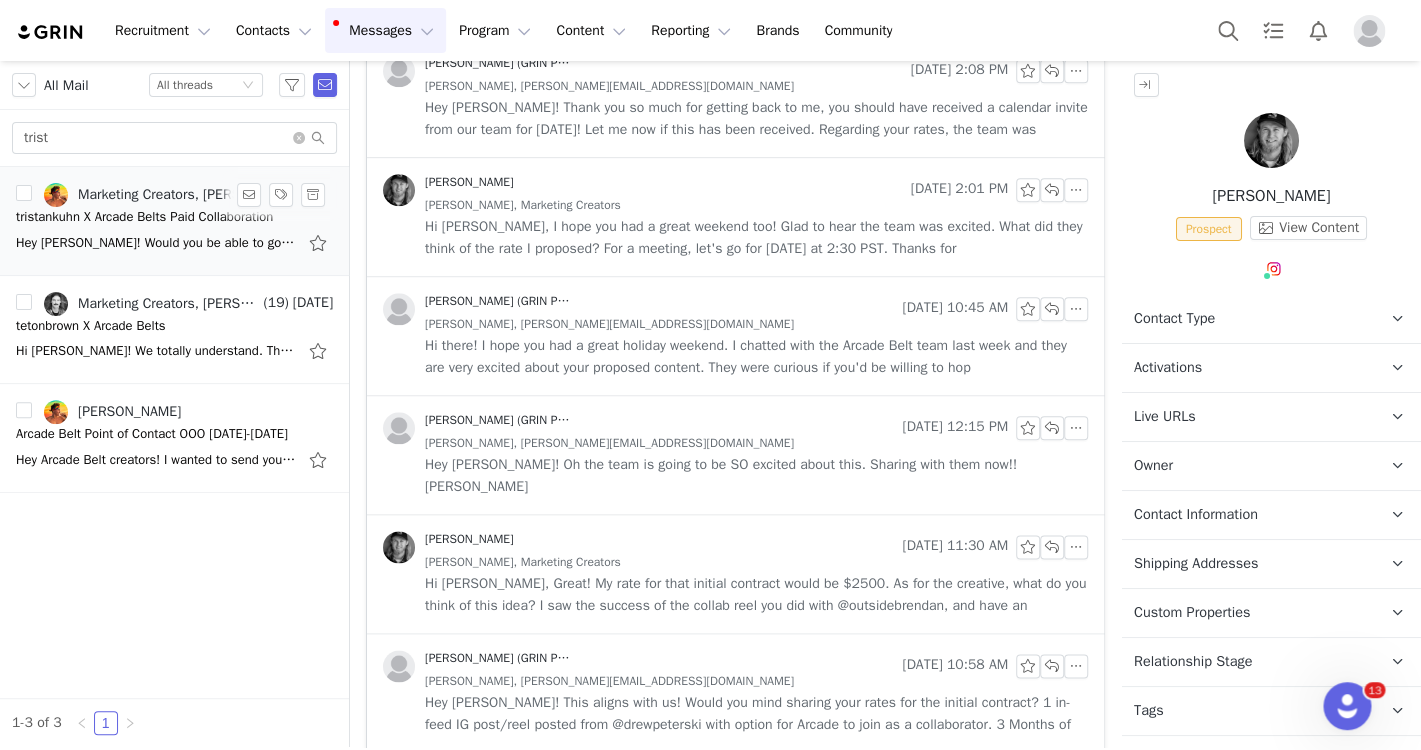 click on "tristankuhn X Arcade Belts Paid Collaboration" at bounding box center [144, 217] 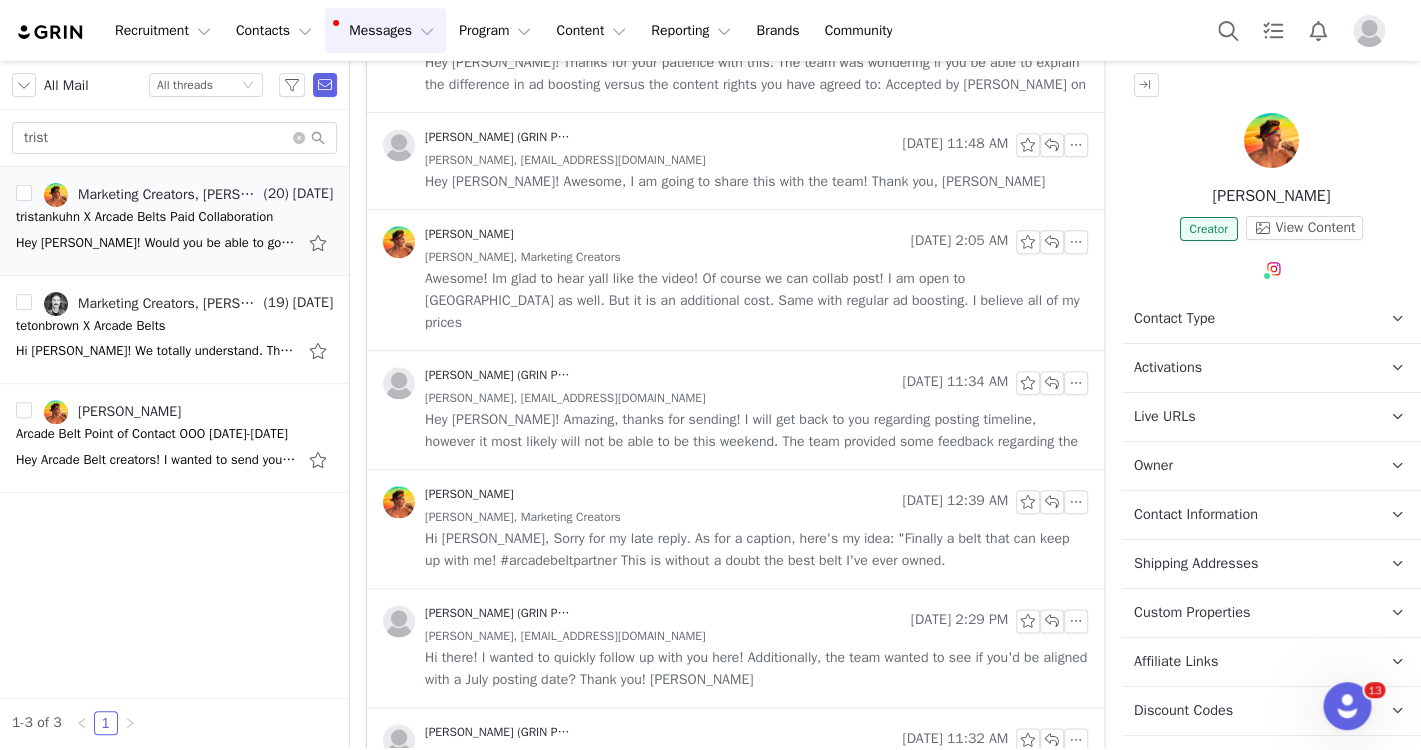 scroll, scrollTop: 292, scrollLeft: 0, axis: vertical 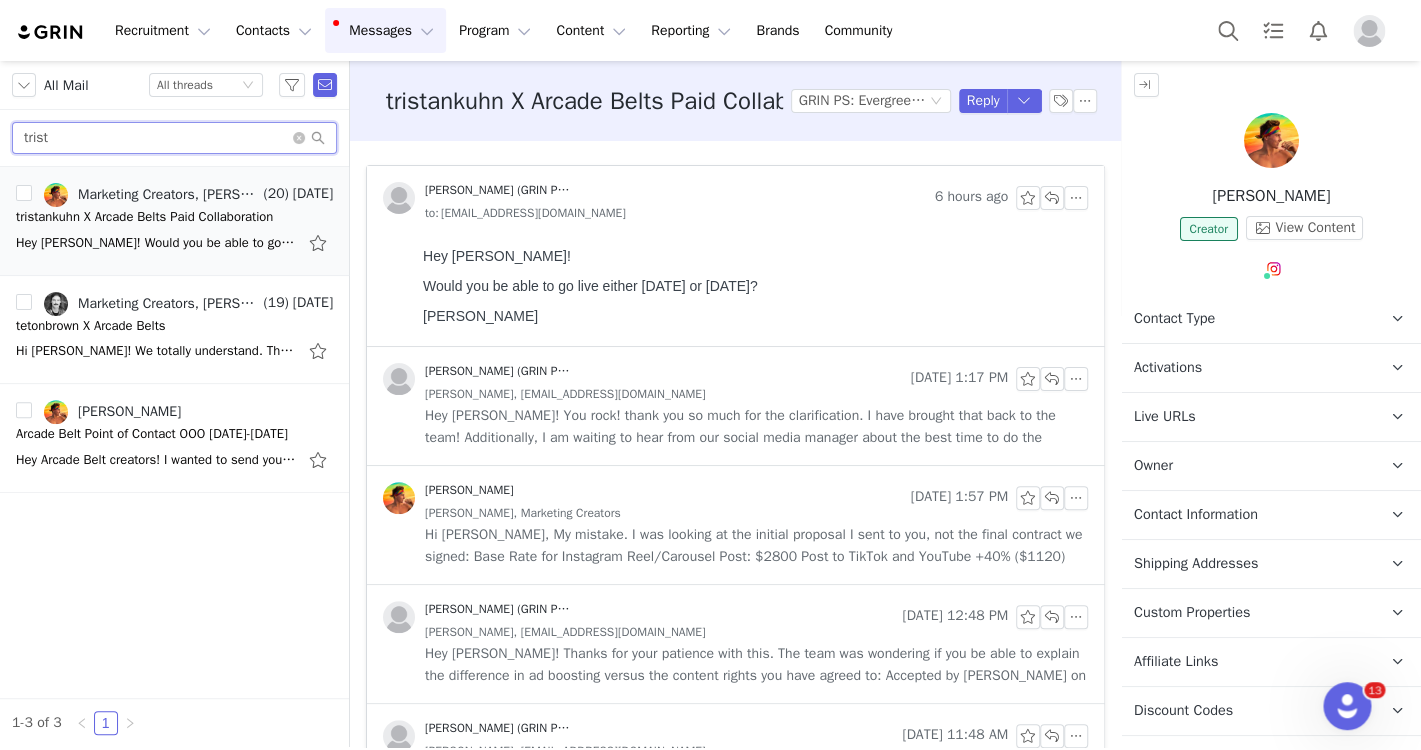 drag, startPoint x: 204, startPoint y: 138, endPoint x: -11, endPoint y: 138, distance: 215 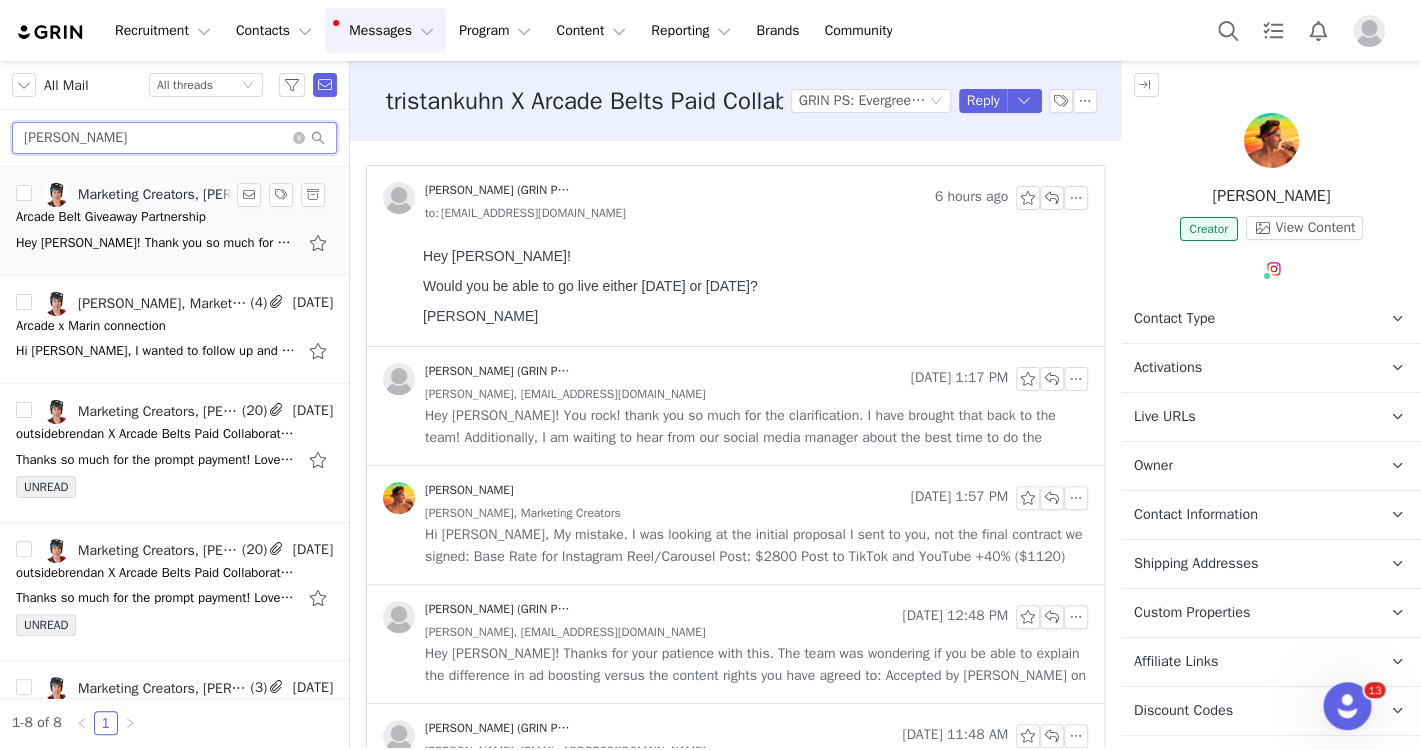 type on "brendan" 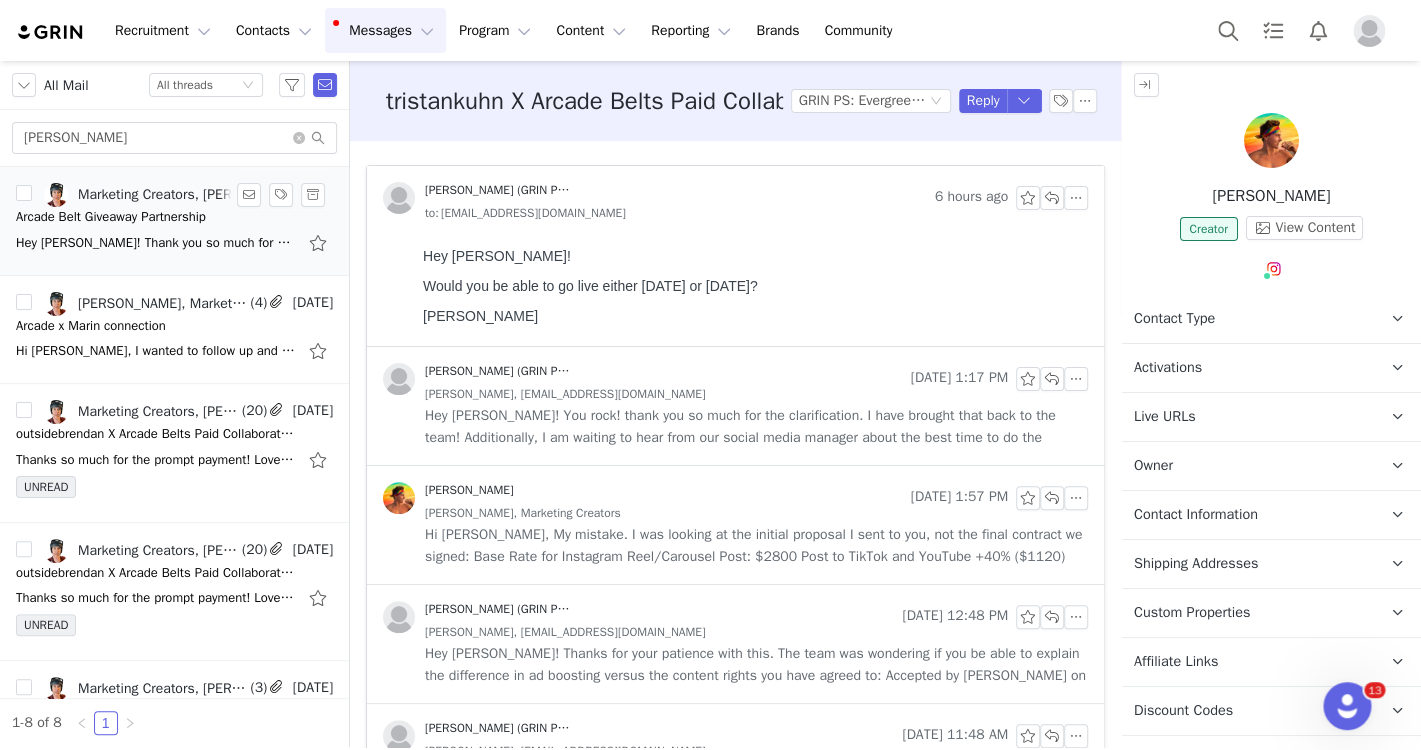 click on "Hey Brendan! Thank you so much for sending! I am sharing this with the team now. Amelia" at bounding box center [174, 243] 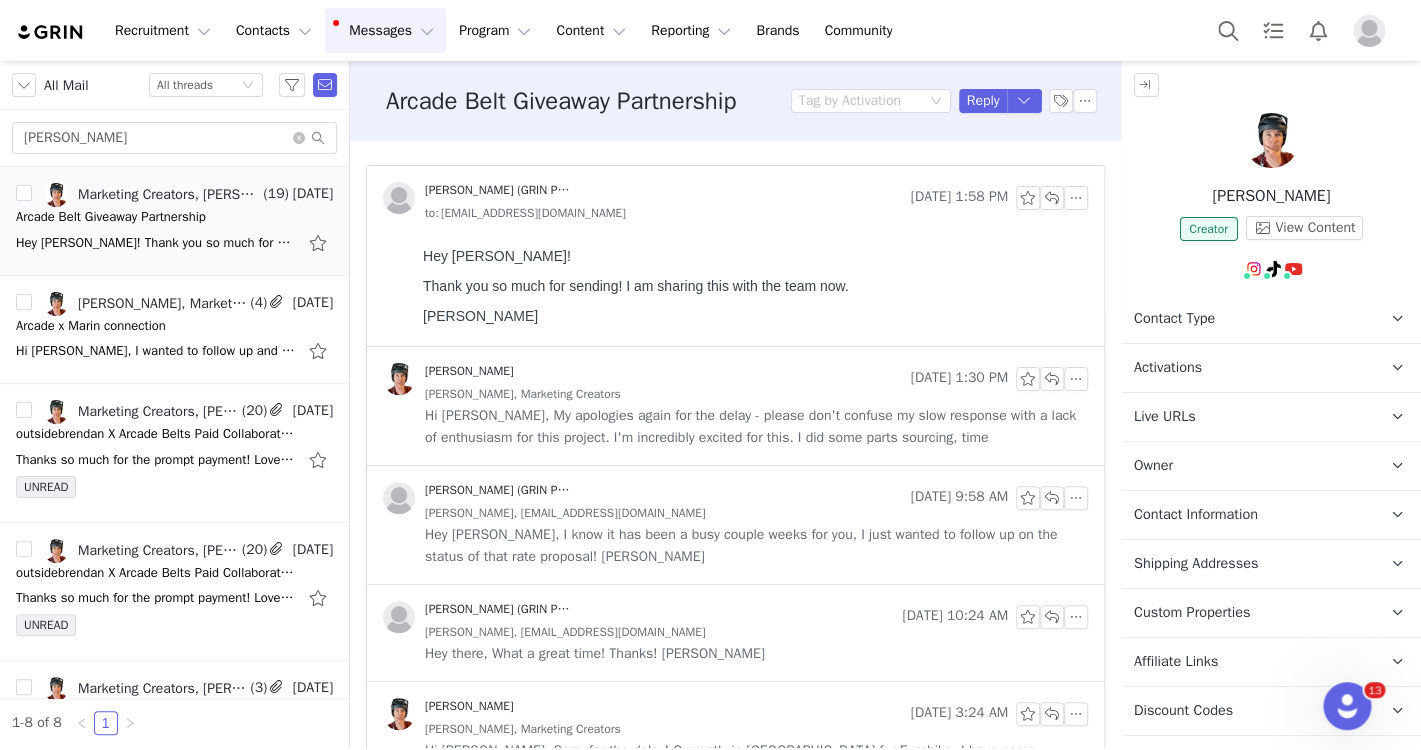 scroll, scrollTop: 0, scrollLeft: 0, axis: both 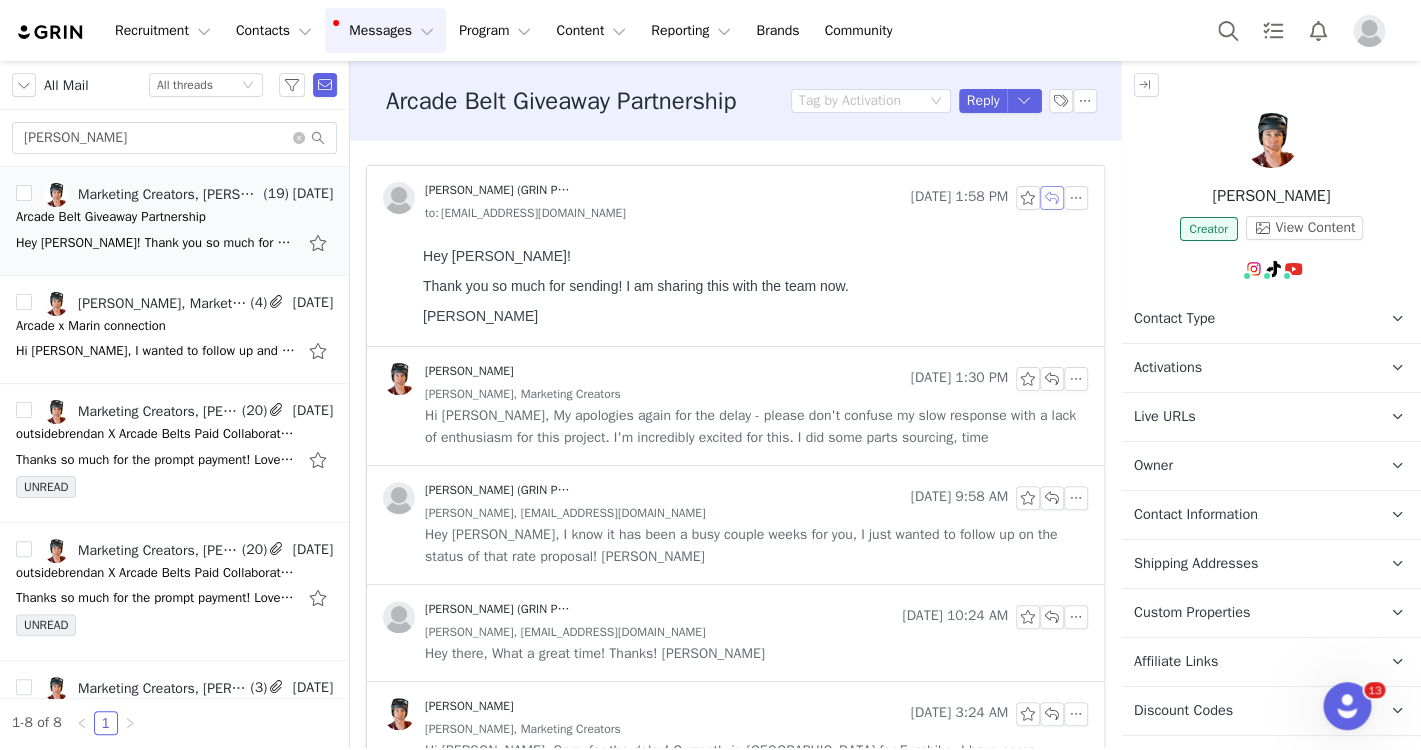 click at bounding box center (1052, 198) 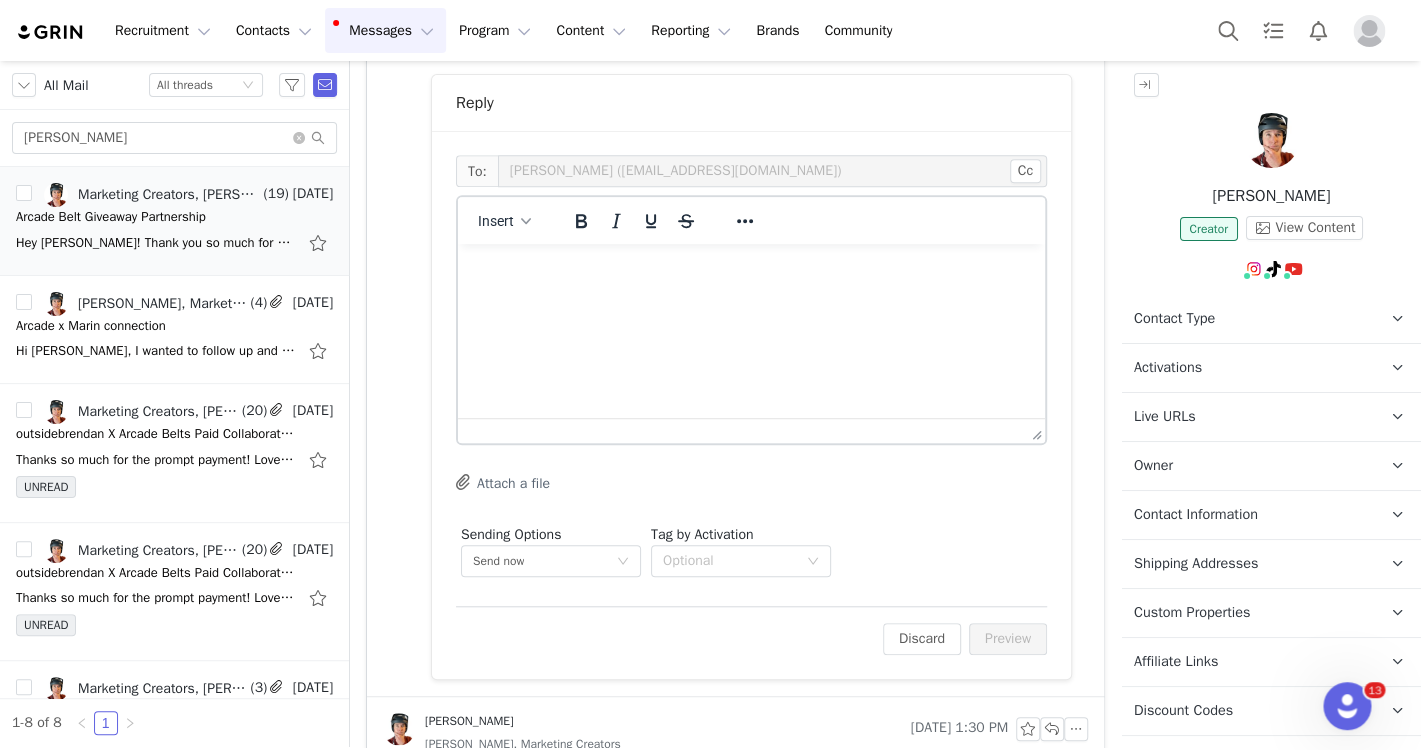 scroll, scrollTop: 305, scrollLeft: 0, axis: vertical 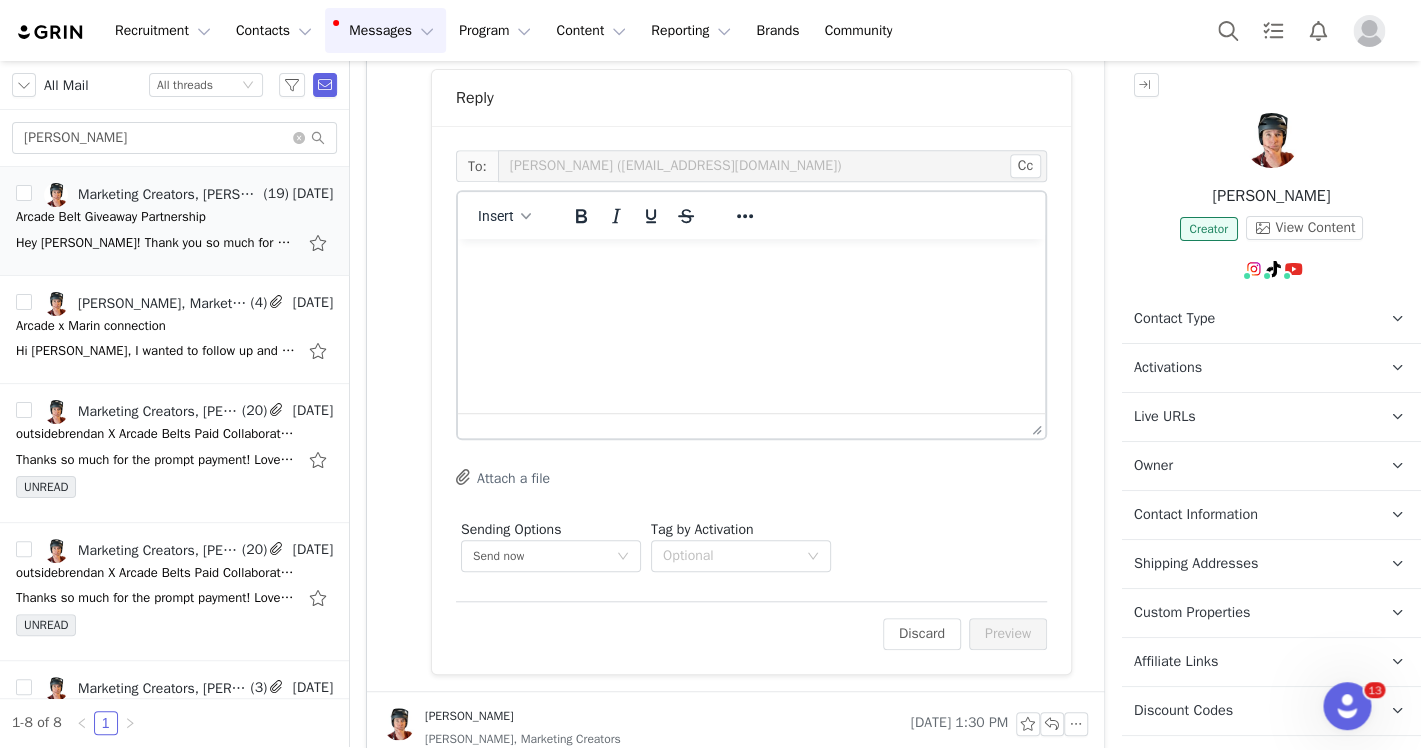 click at bounding box center (751, 266) 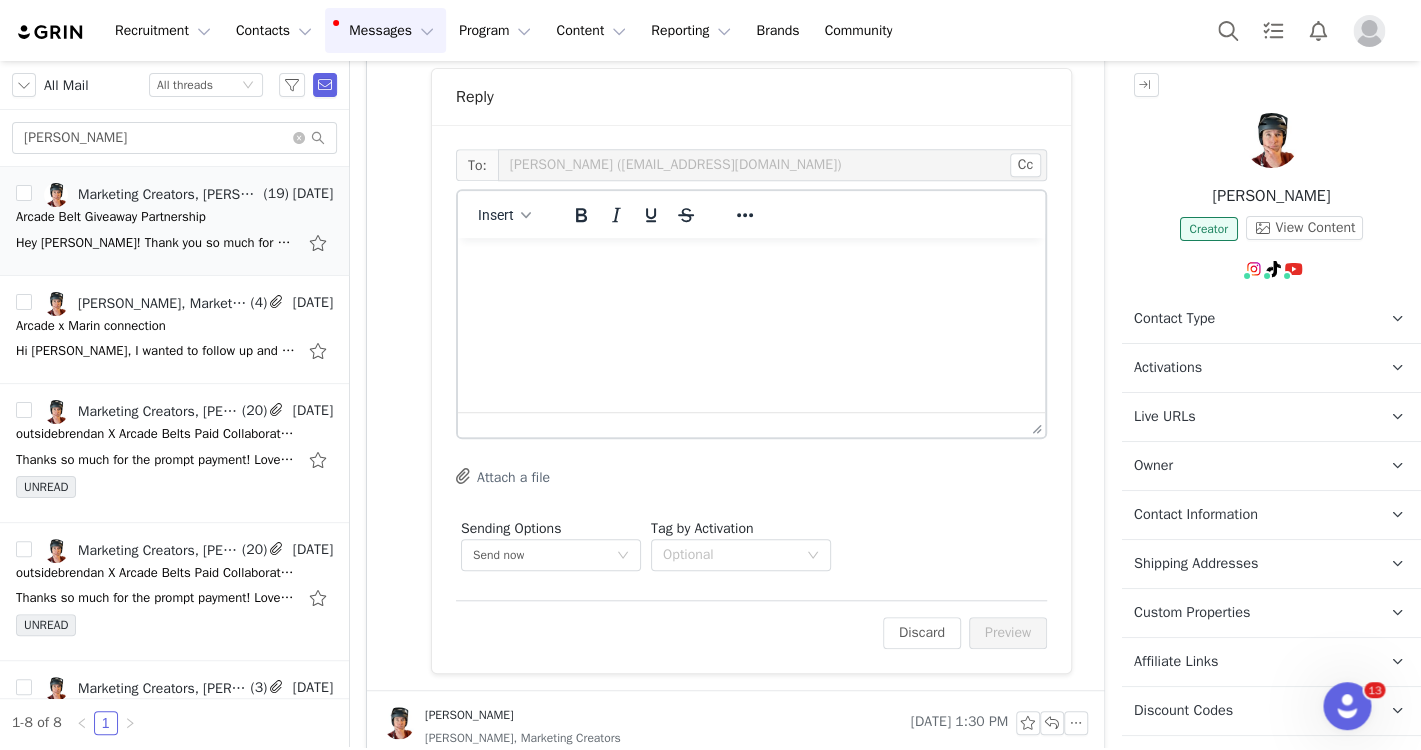 type 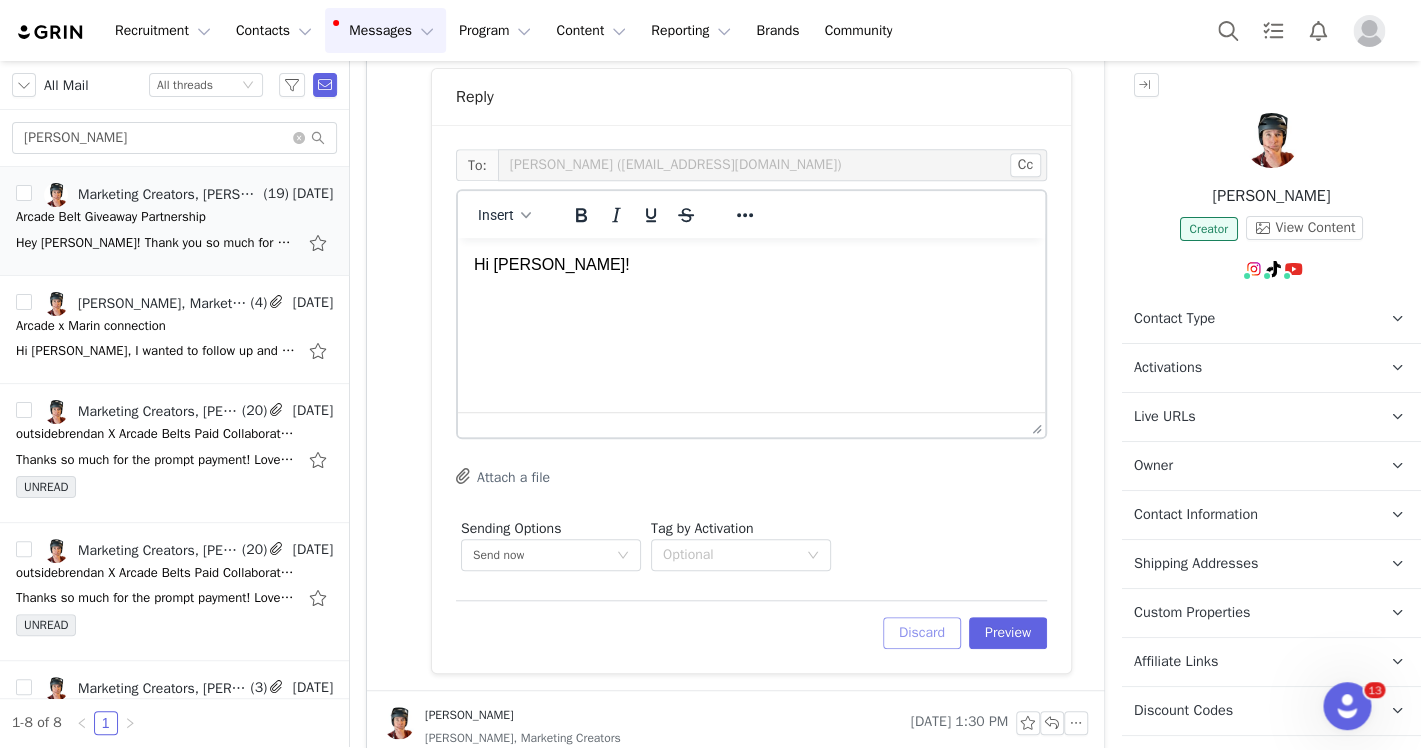 click on "Discard" at bounding box center (922, 633) 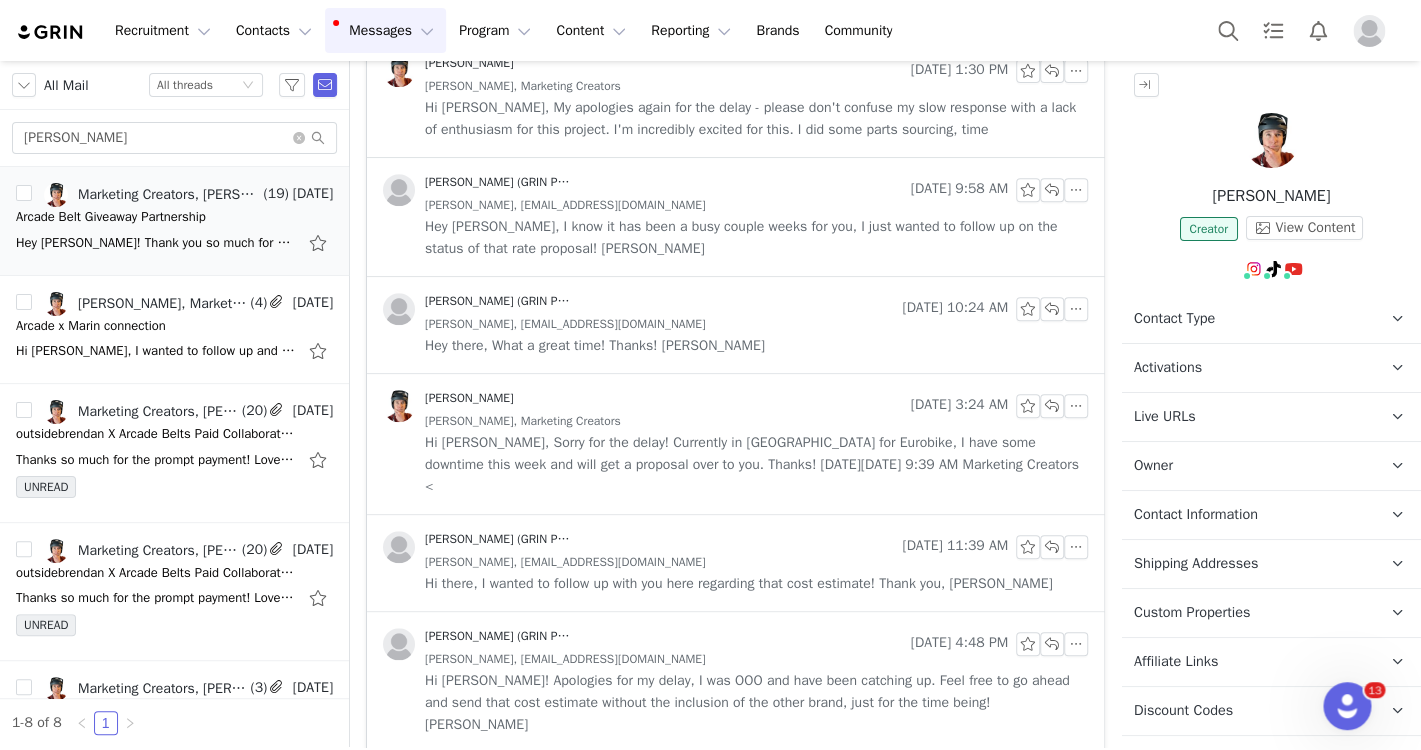 scroll, scrollTop: 0, scrollLeft: 0, axis: both 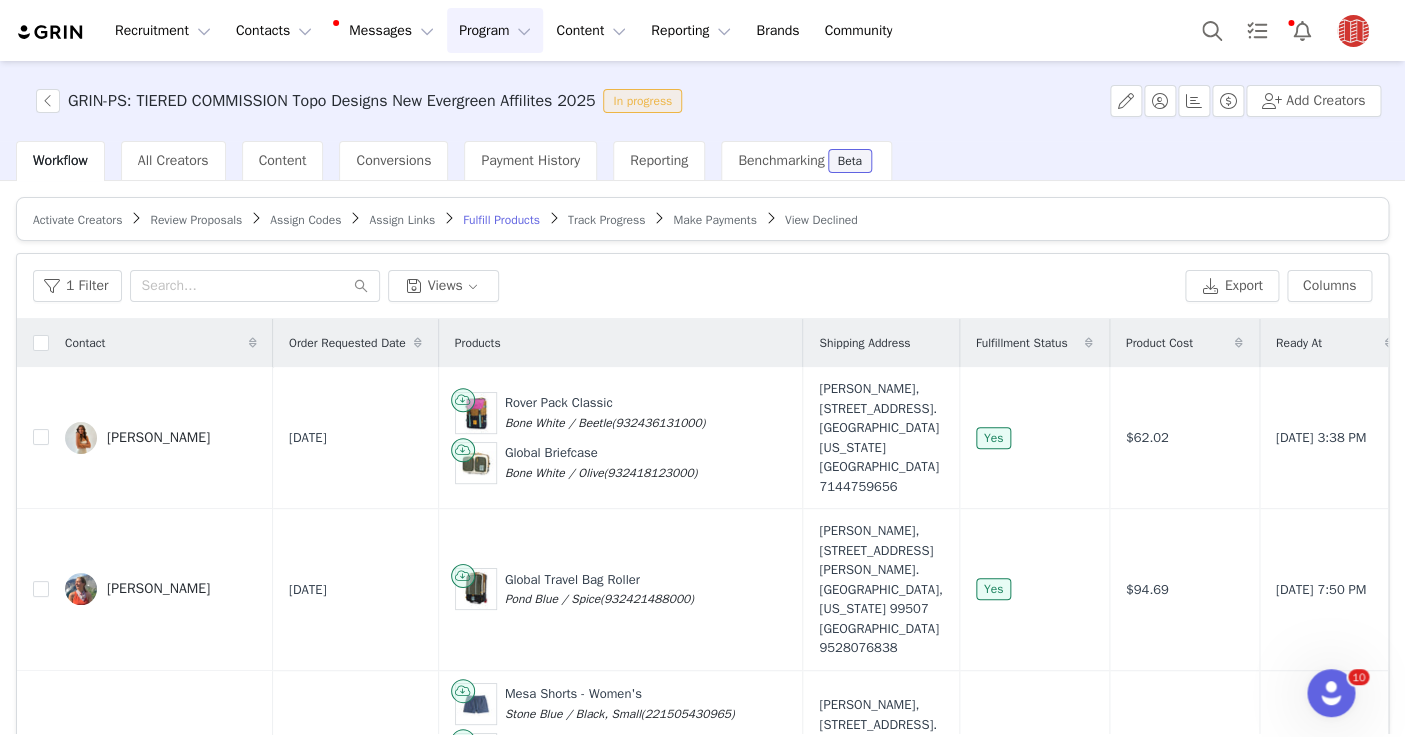 click on "GRIN-PS: TIERED COMMISSION Topo Designs New Evergreen Affilites 2025 In progress     Add Creators" at bounding box center (702, 101) 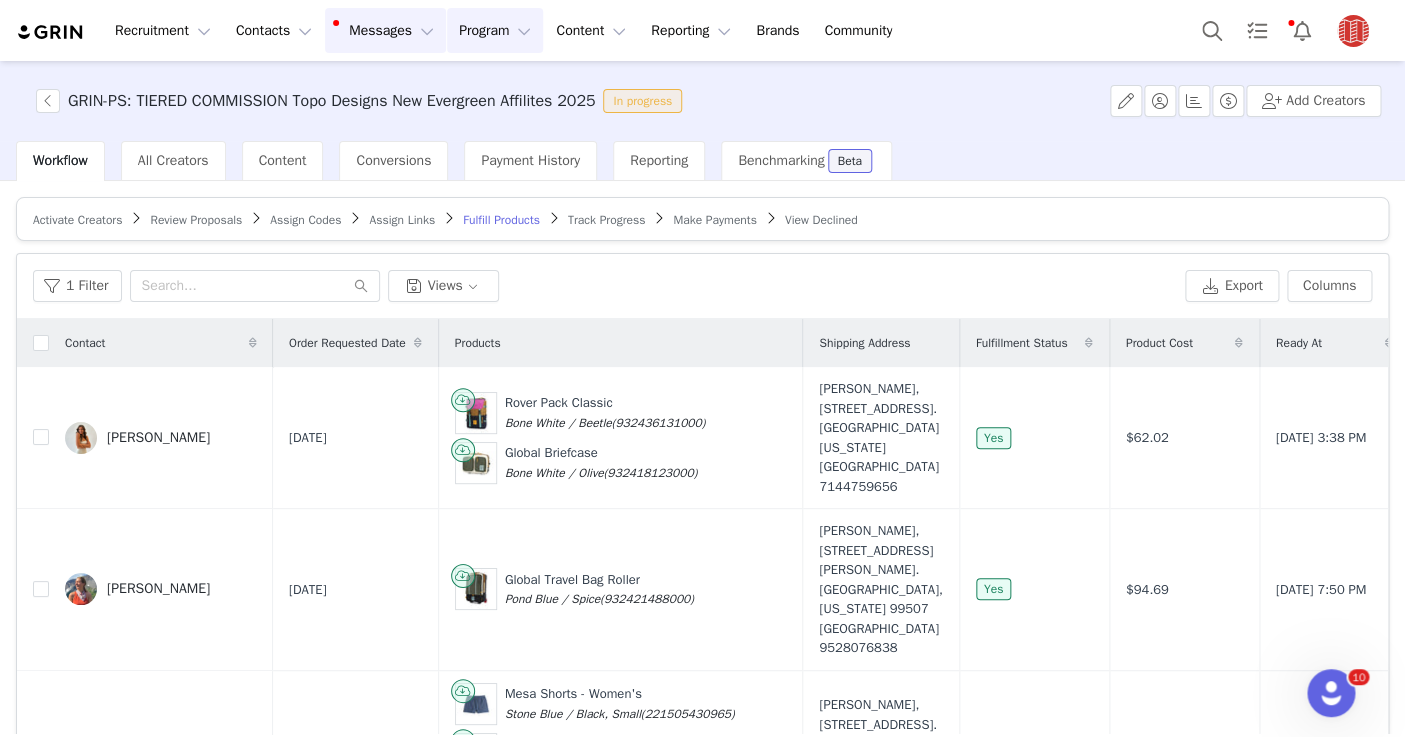 click on "Messages Messages" at bounding box center (385, 30) 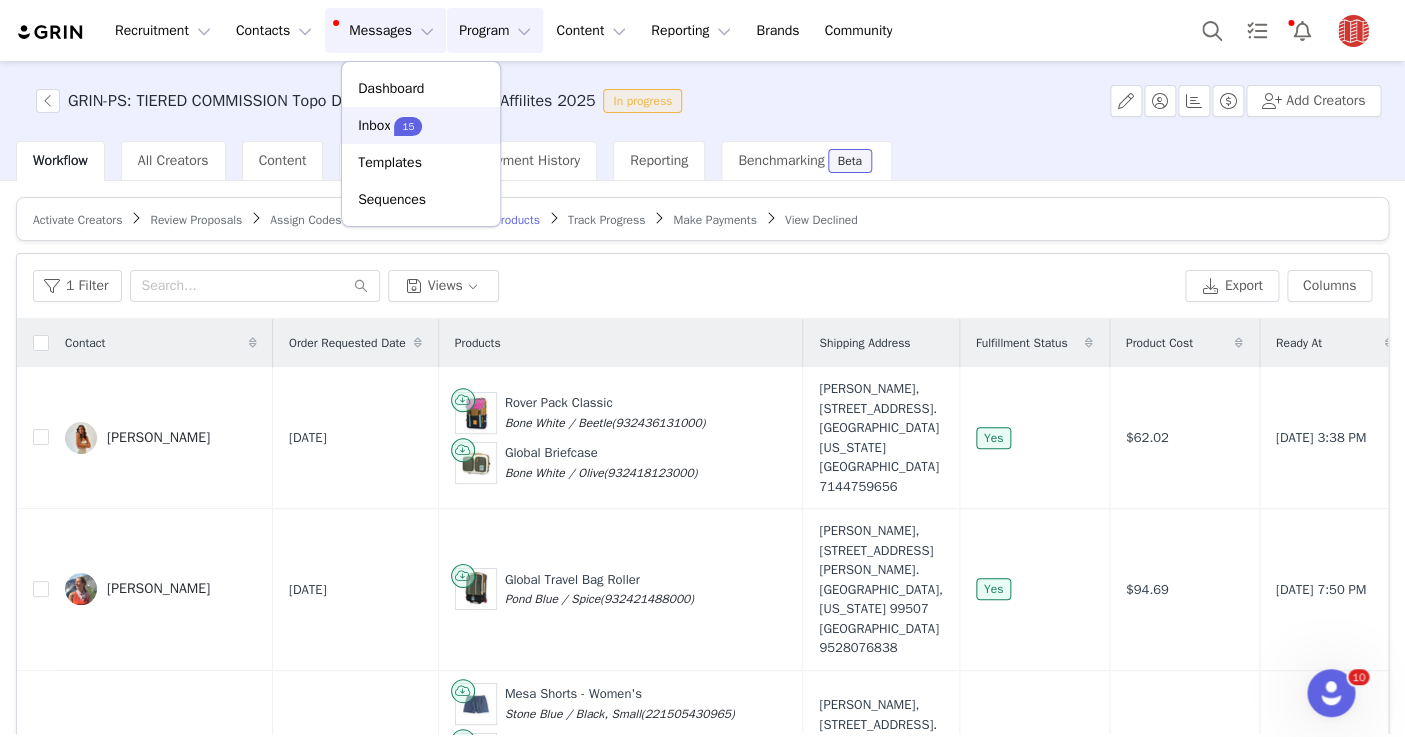 click on "Inbox 15" at bounding box center [421, 125] 